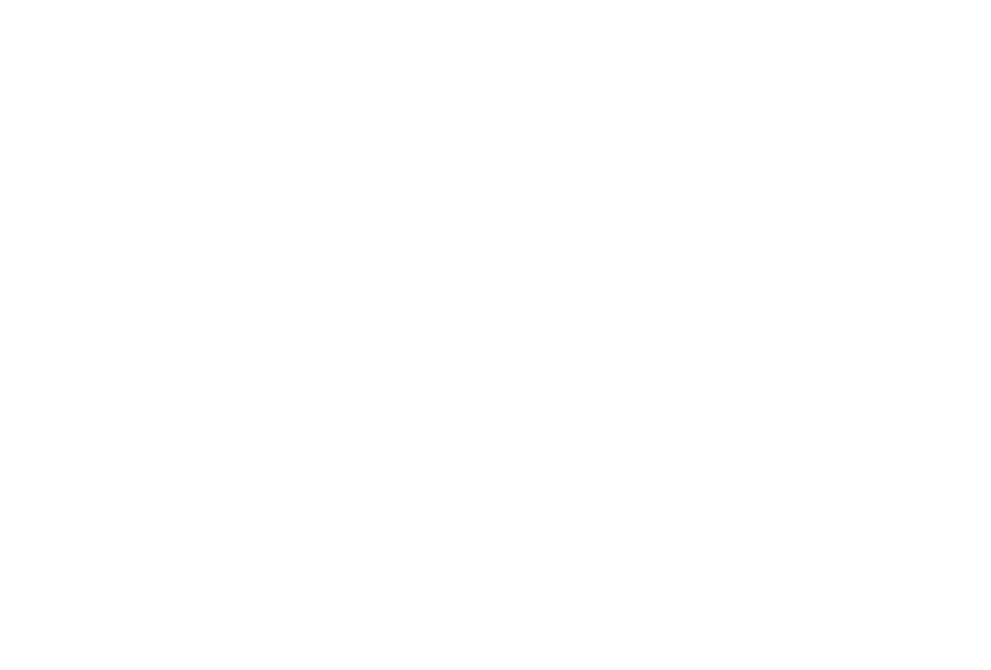 scroll, scrollTop: 0, scrollLeft: 0, axis: both 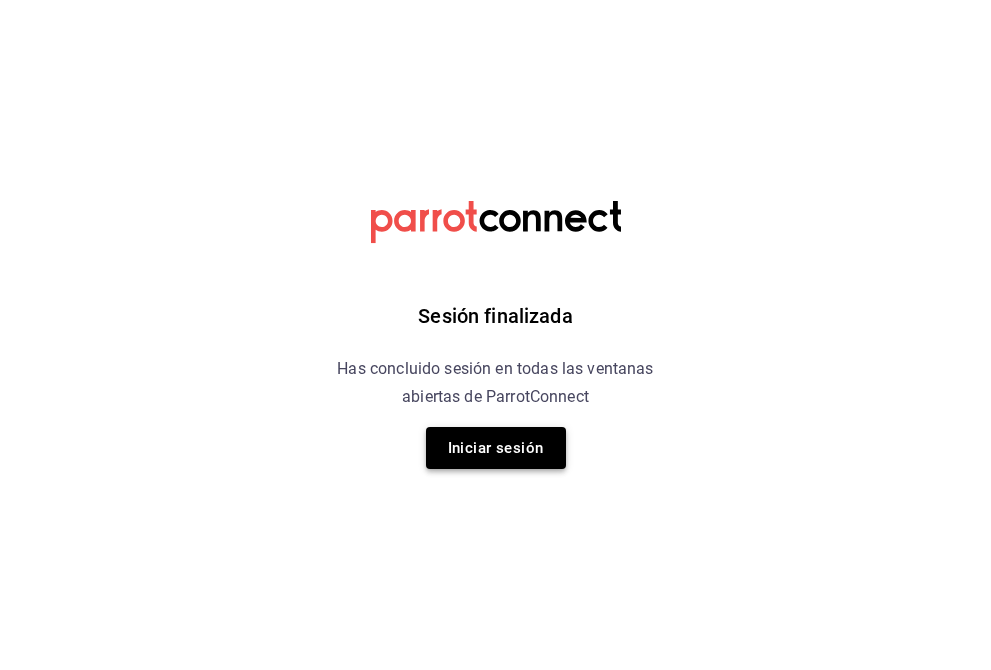 click on "Iniciar sesión" at bounding box center (496, 448) 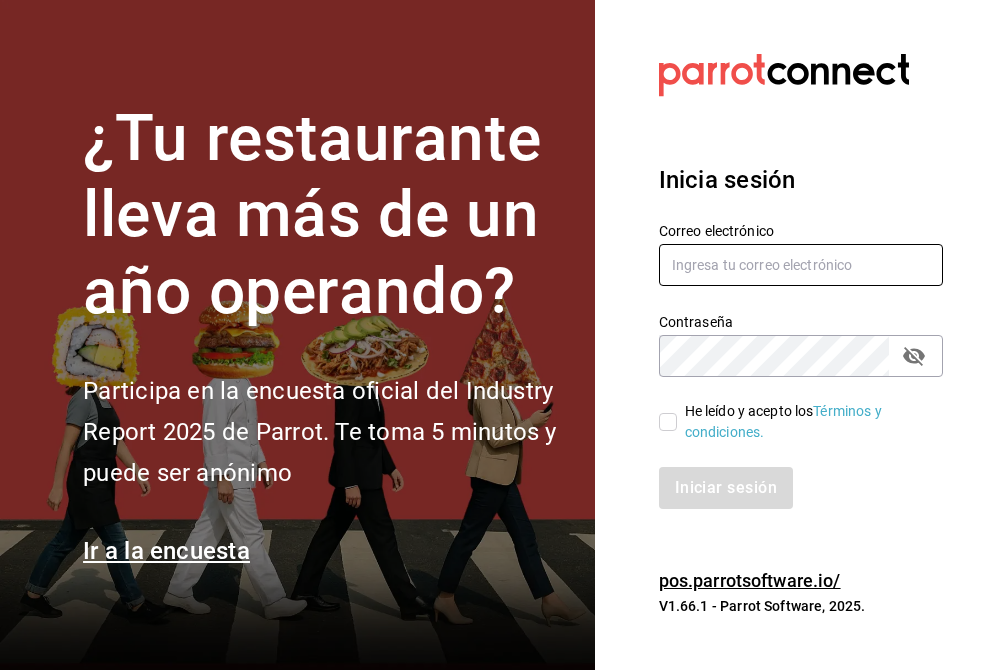 type on "andreacharles4@gmail.com" 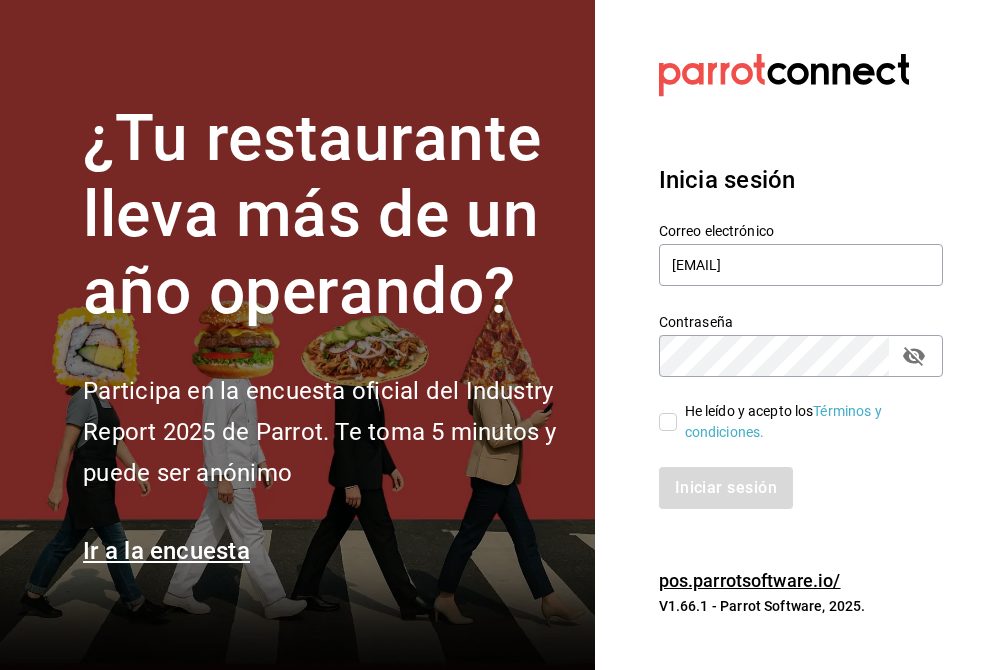 click on "He leído y acepto los  Términos y condiciones." at bounding box center [668, 422] 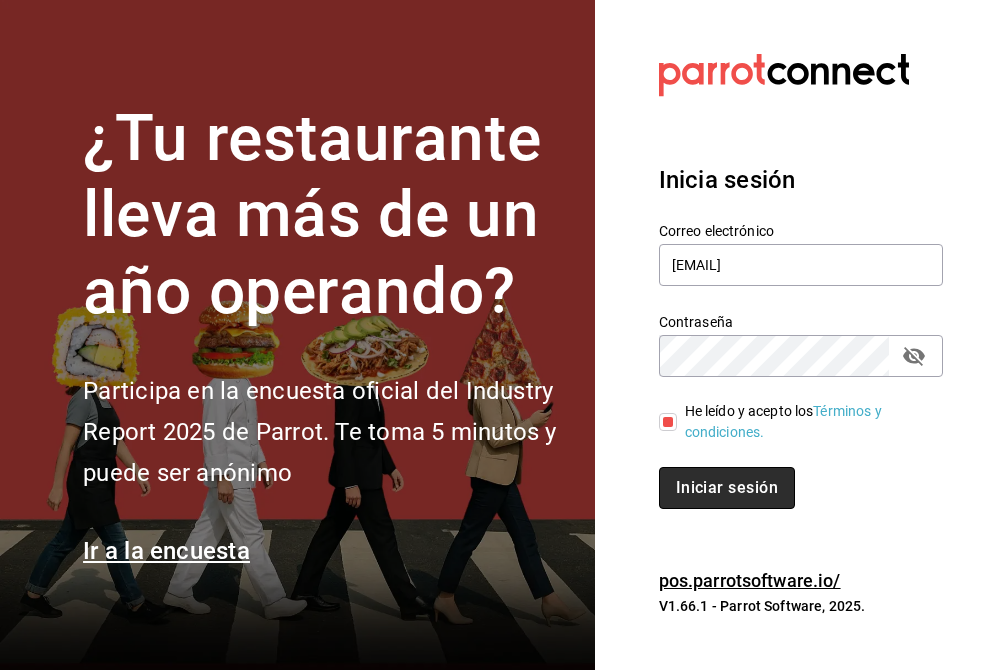 click on "Iniciar sesión" at bounding box center [727, 488] 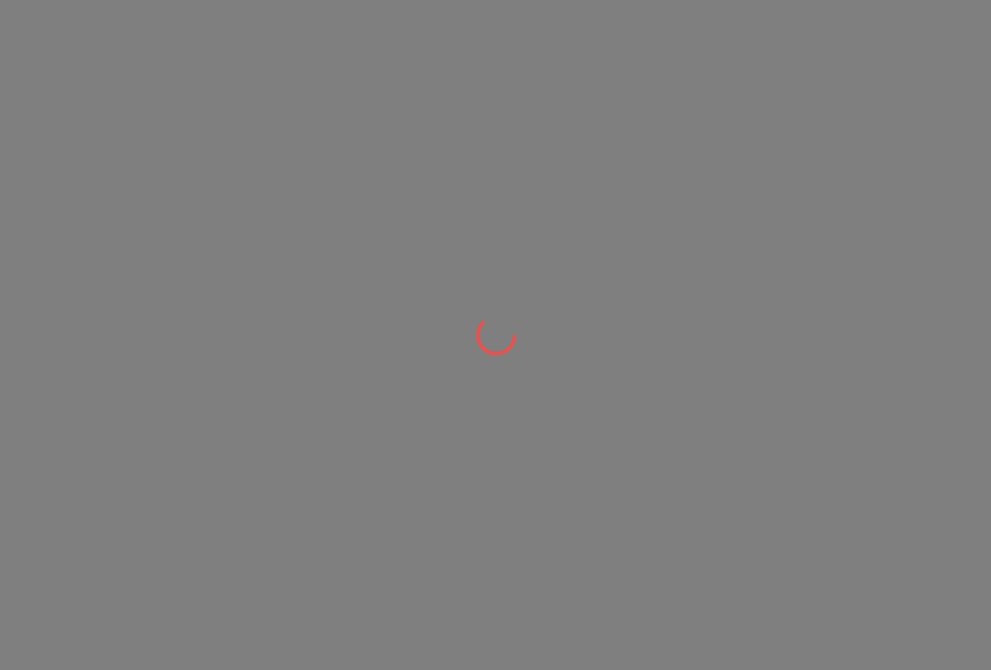 scroll, scrollTop: 0, scrollLeft: 0, axis: both 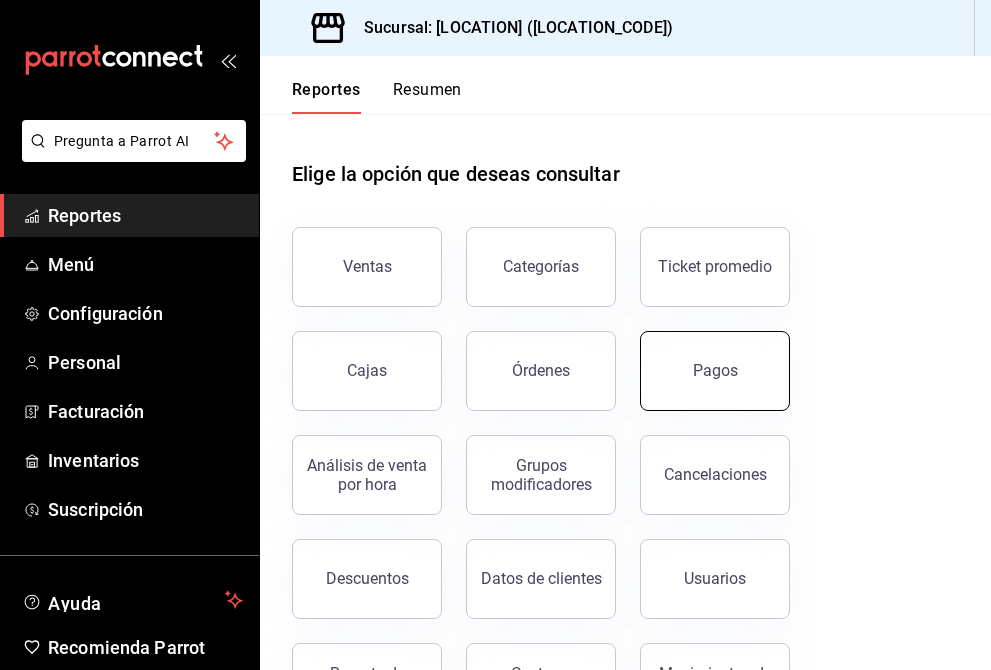 click on "Pagos" at bounding box center [715, 371] 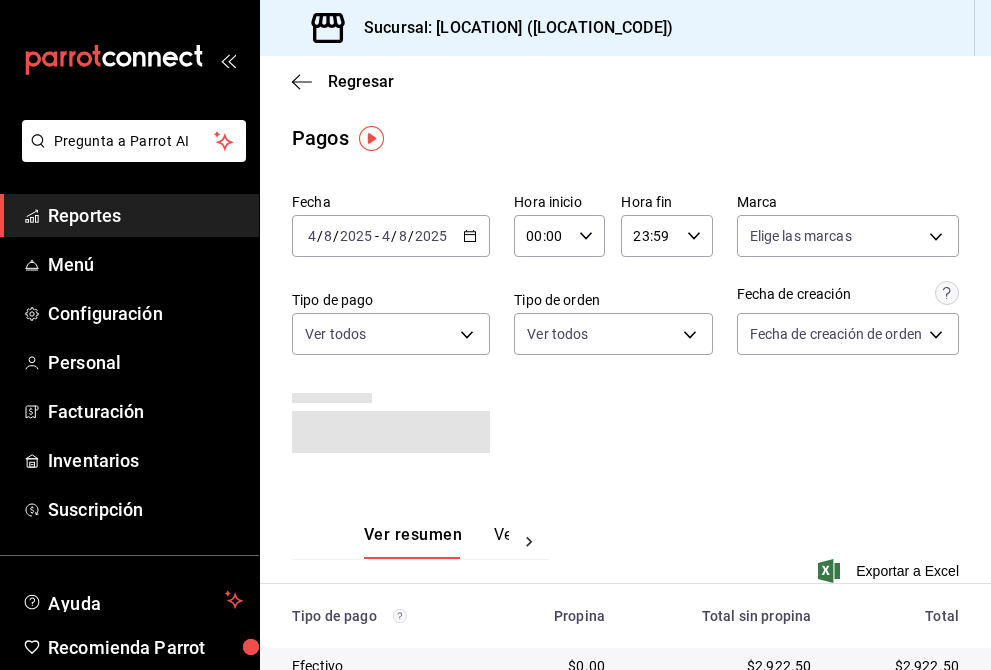 click on "2025-08-04 4 / 8 / 2025 - 2025-08-04 4 / 8 / 2025" at bounding box center [391, 236] 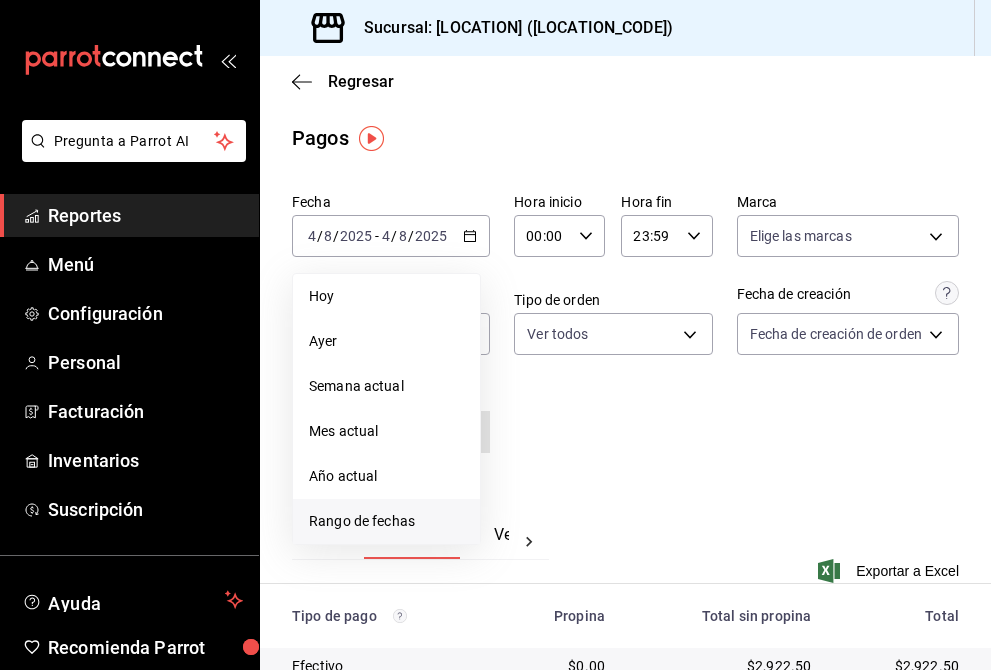 click on "Rango de fechas" at bounding box center [386, 521] 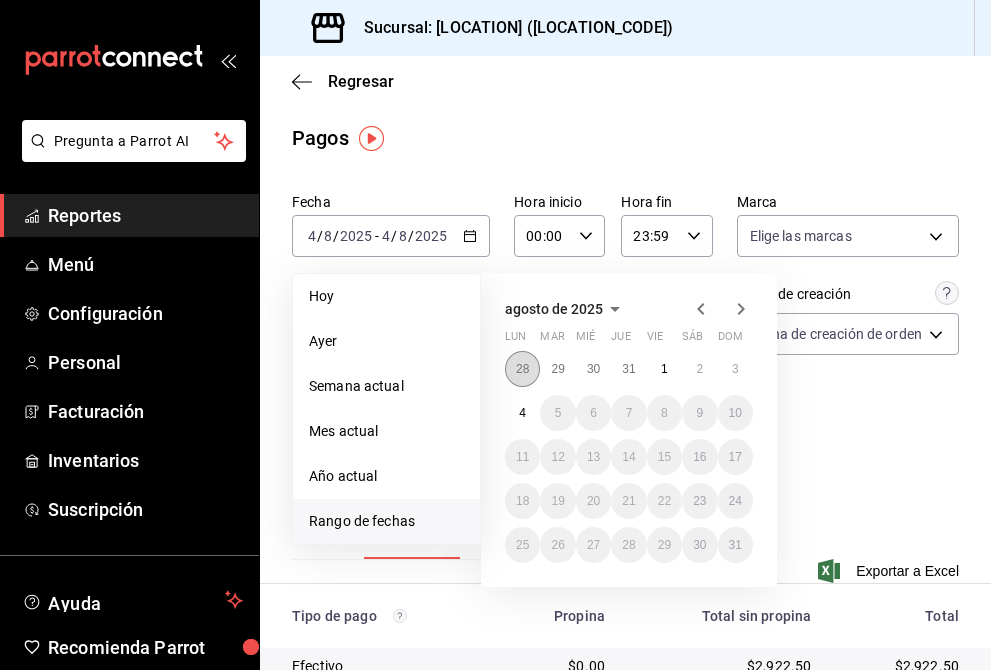 click on "28" at bounding box center (522, 369) 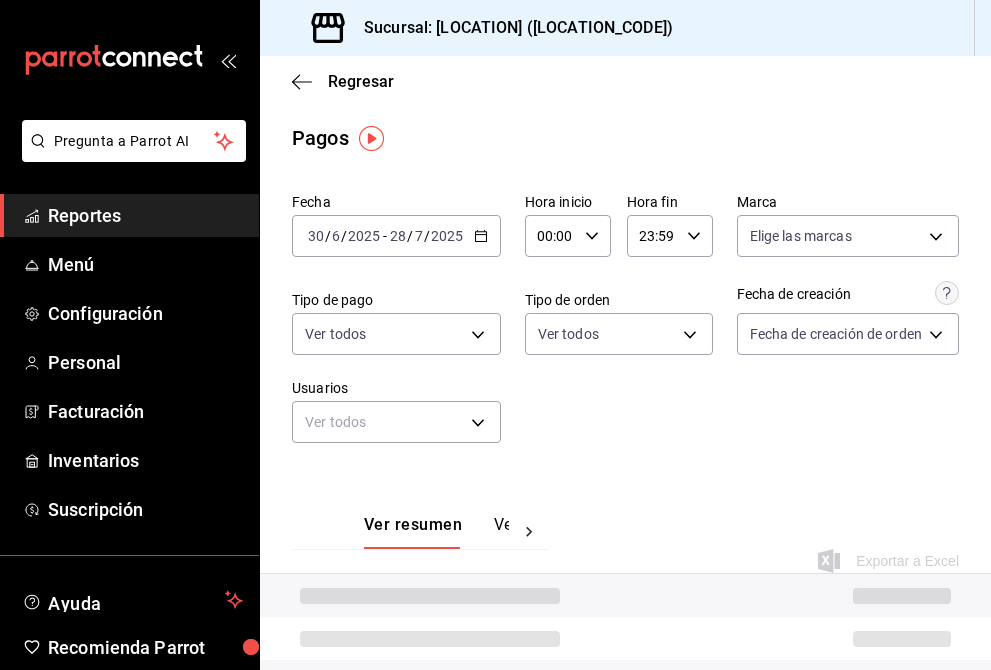 click on "2025-06-30 30 / 6 / 2025 - 2025-07-28 28 / 7 / 2025" at bounding box center [396, 236] 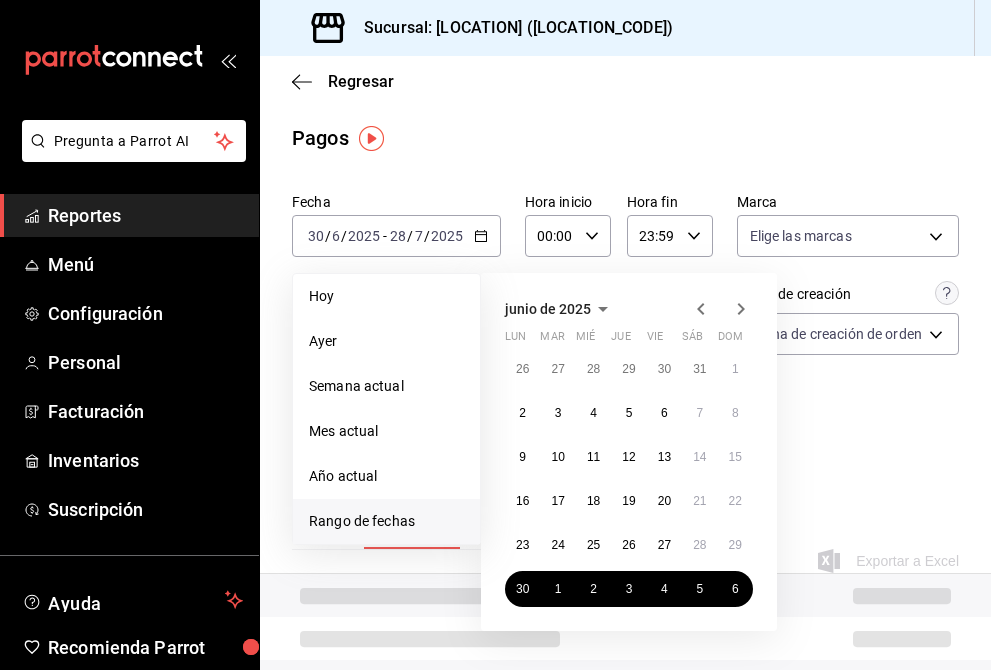 click 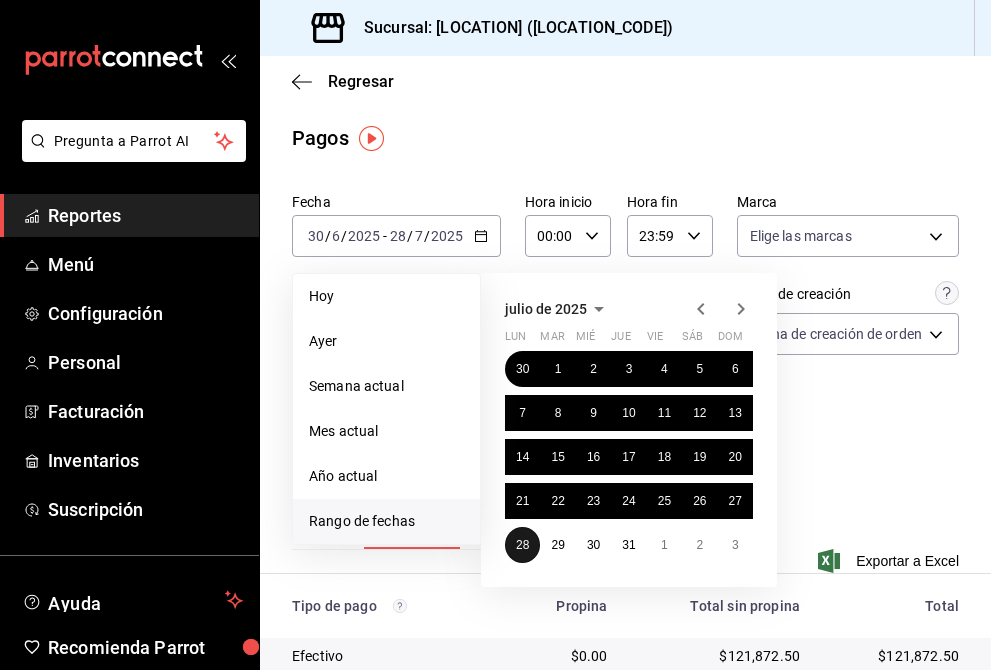 click on "28" at bounding box center (522, 545) 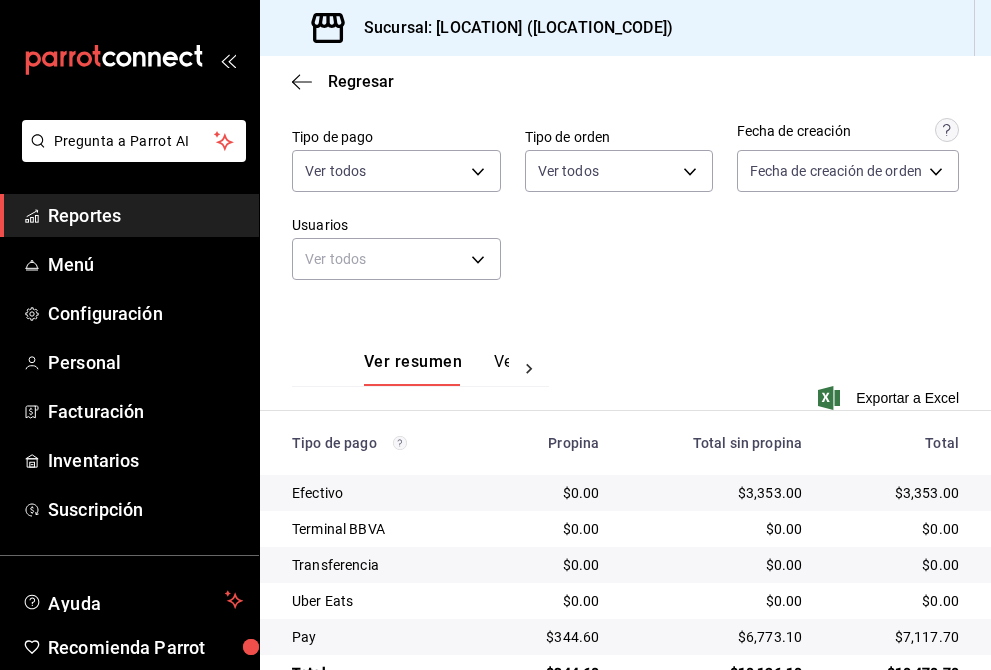 scroll, scrollTop: 216, scrollLeft: 0, axis: vertical 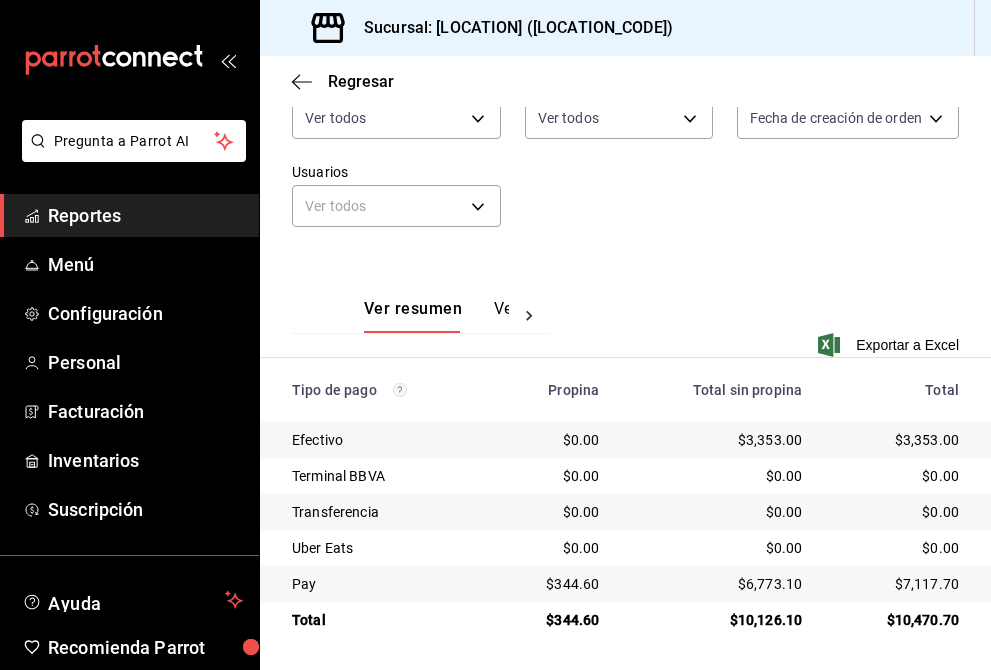 click on "$344.60" at bounding box center (554, 620) 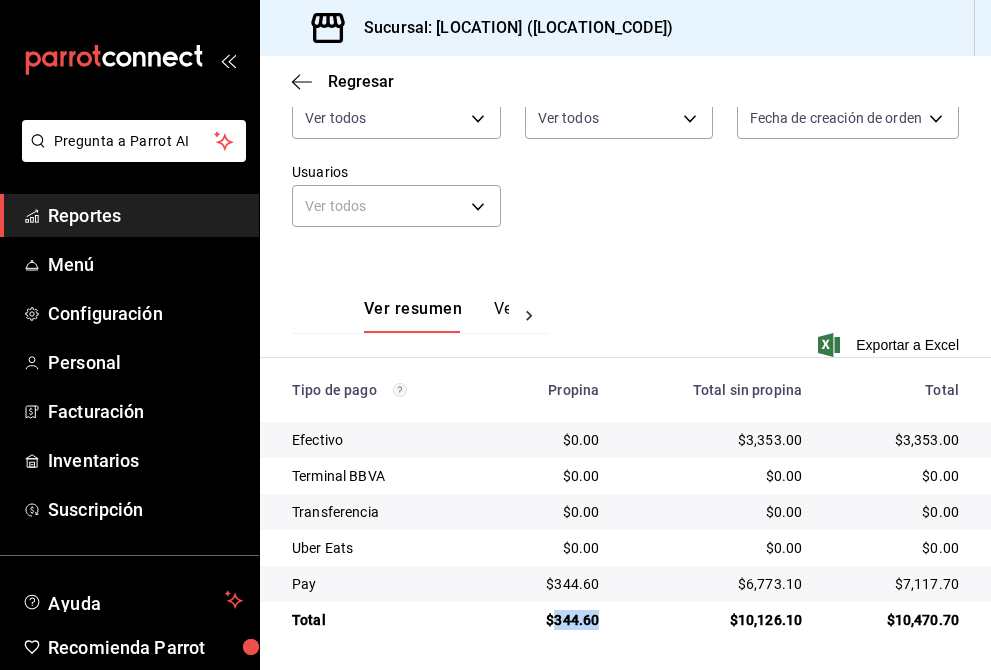 click on "$344.60" at bounding box center (554, 620) 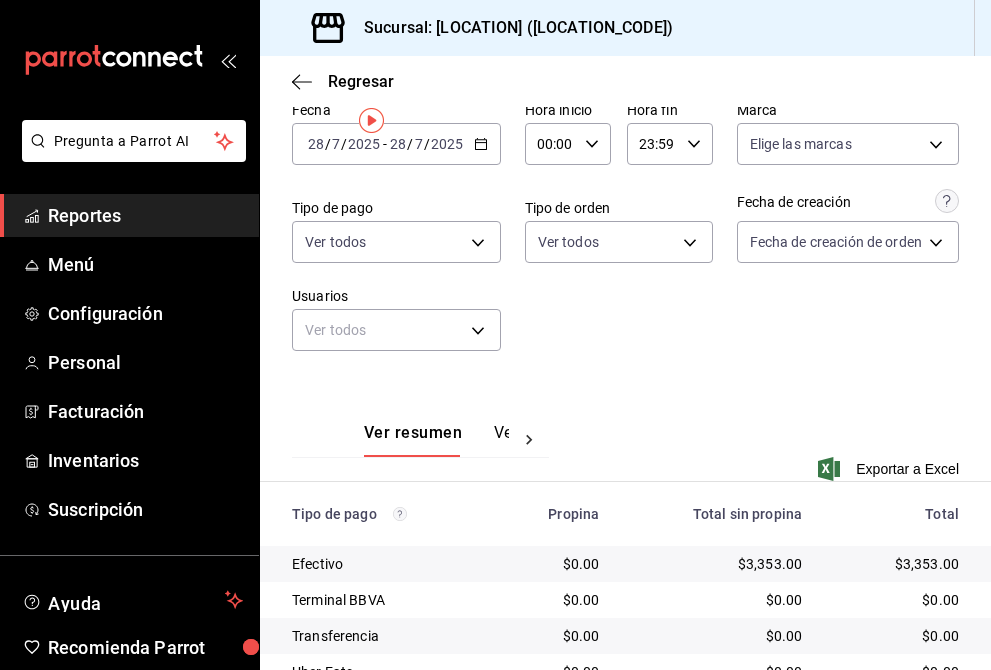 scroll, scrollTop: 0, scrollLeft: 0, axis: both 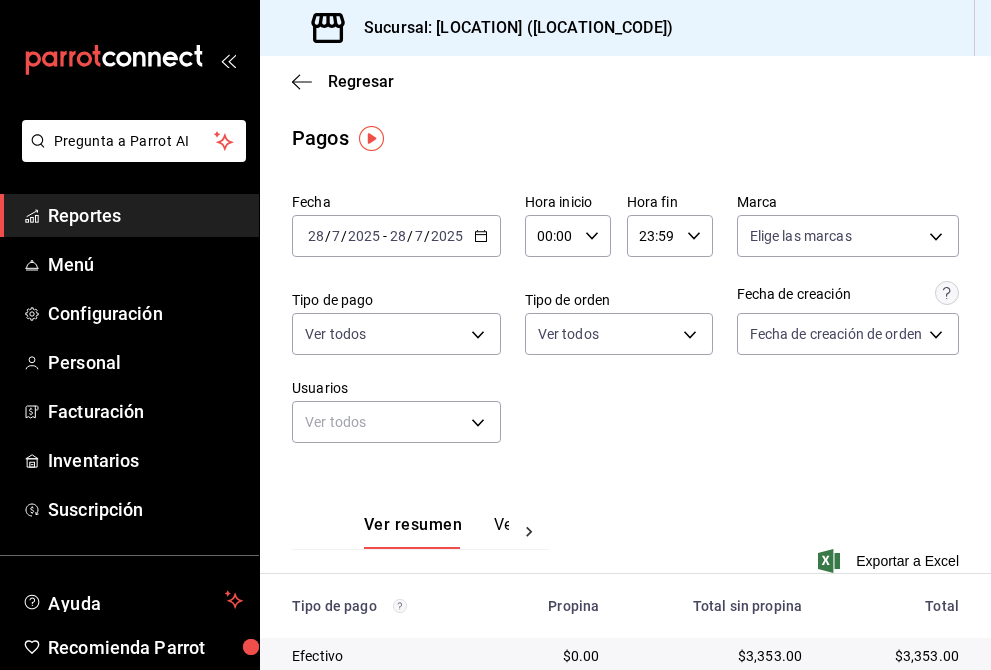 click 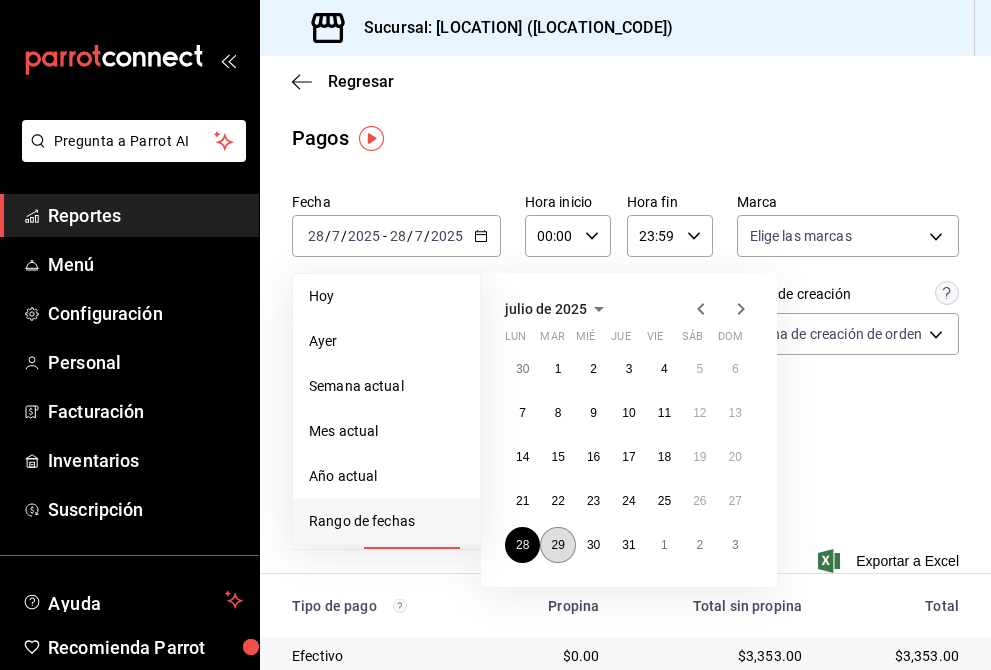 click on "29" at bounding box center (557, 545) 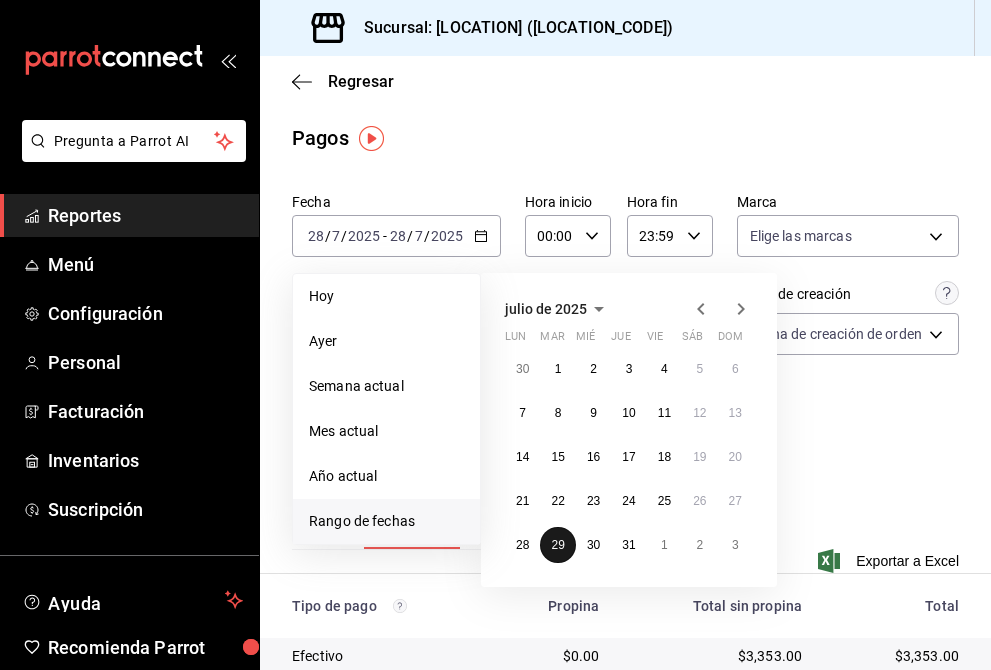 click on "29" at bounding box center [557, 545] 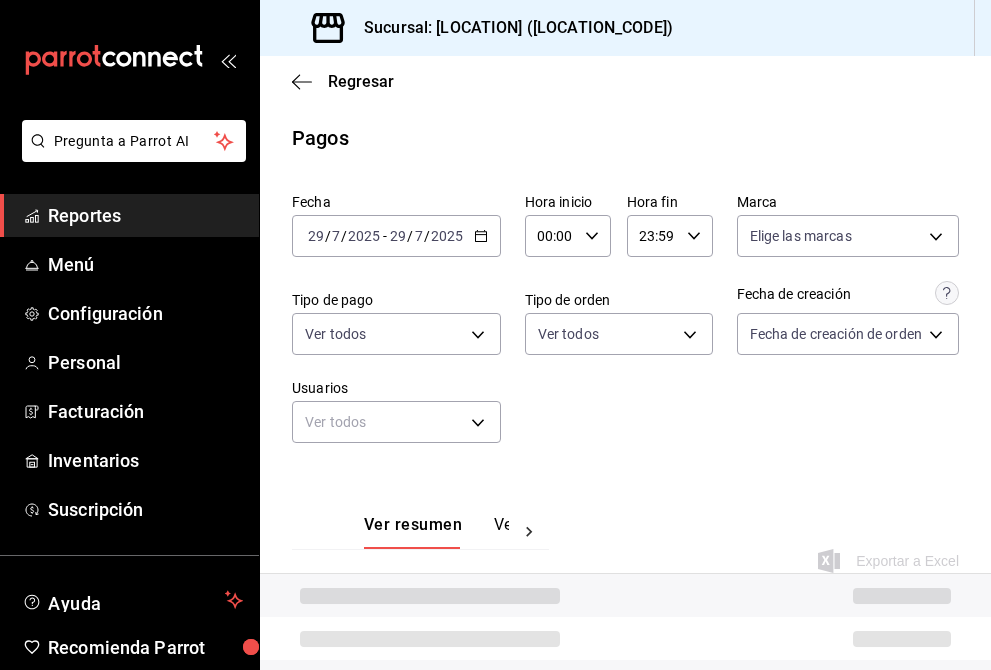 scroll, scrollTop: 216, scrollLeft: 0, axis: vertical 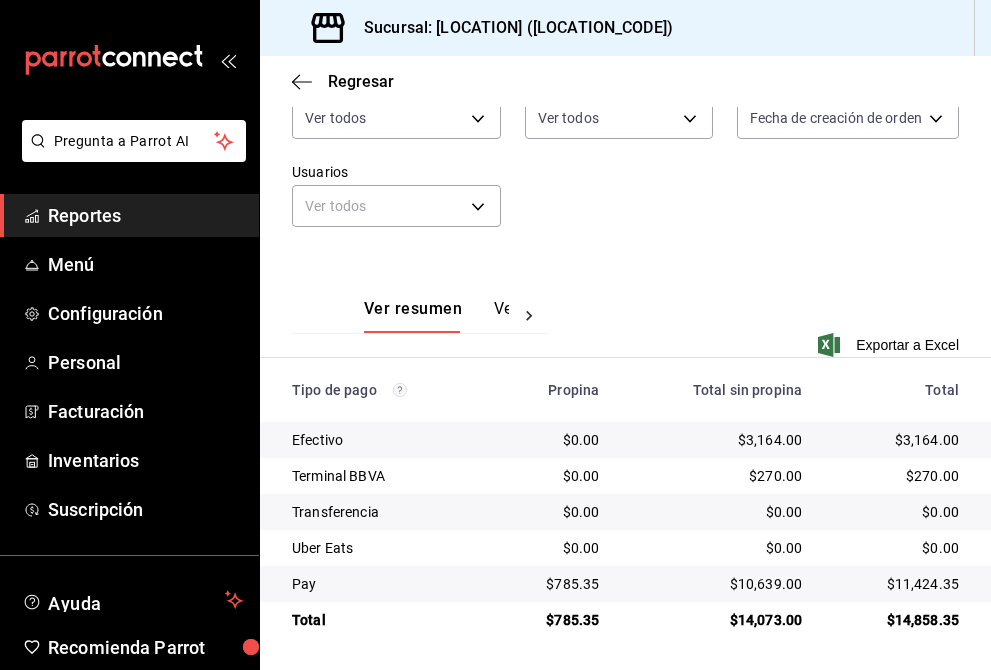 click on "$785.35" at bounding box center (554, 620) 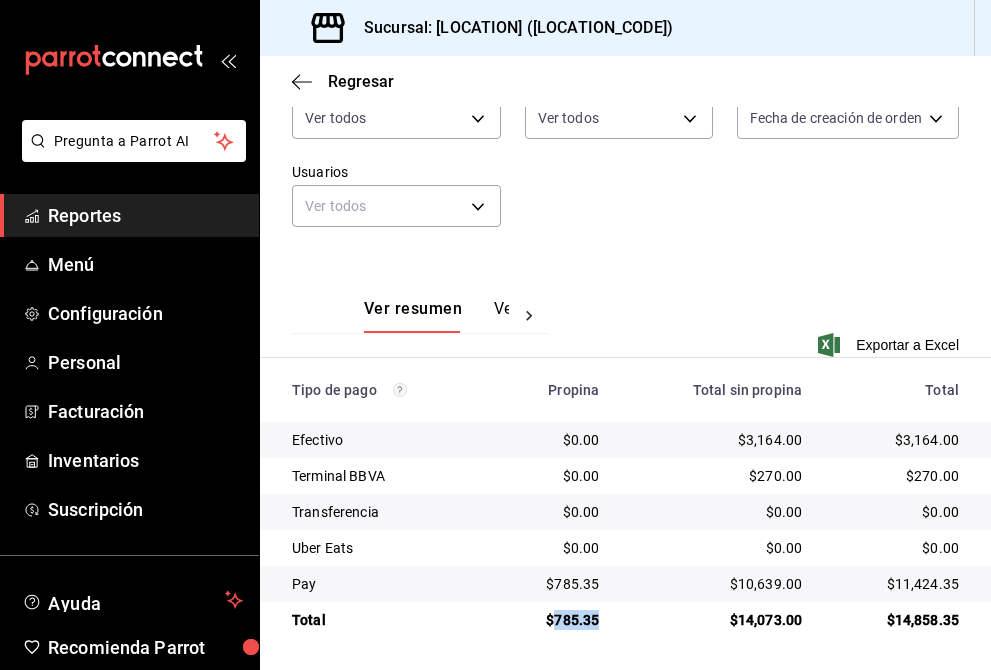 click on "$785.35" at bounding box center [554, 620] 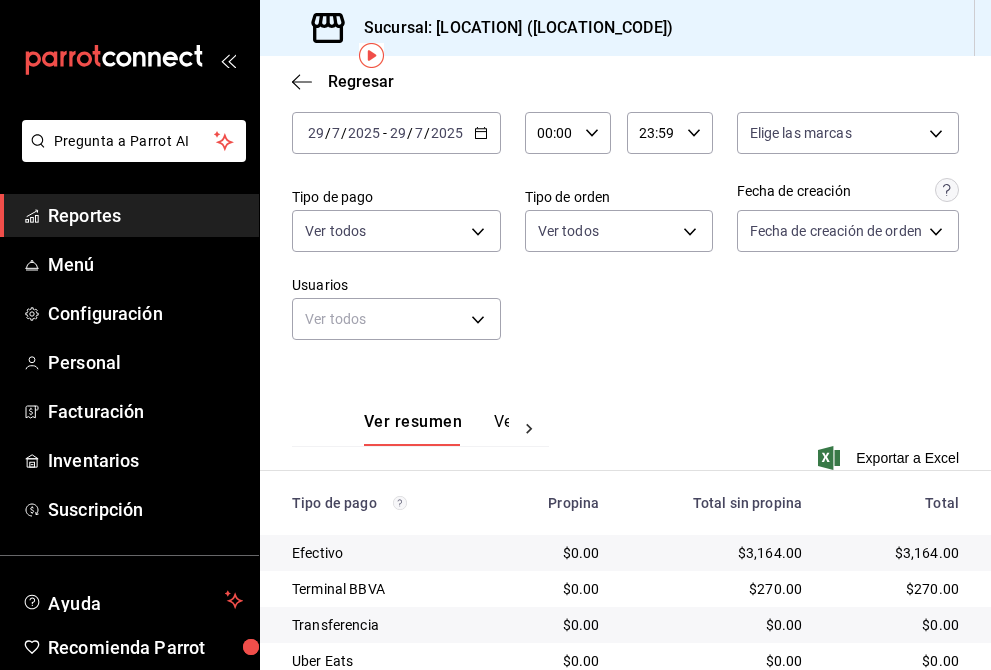 scroll, scrollTop: 0, scrollLeft: 0, axis: both 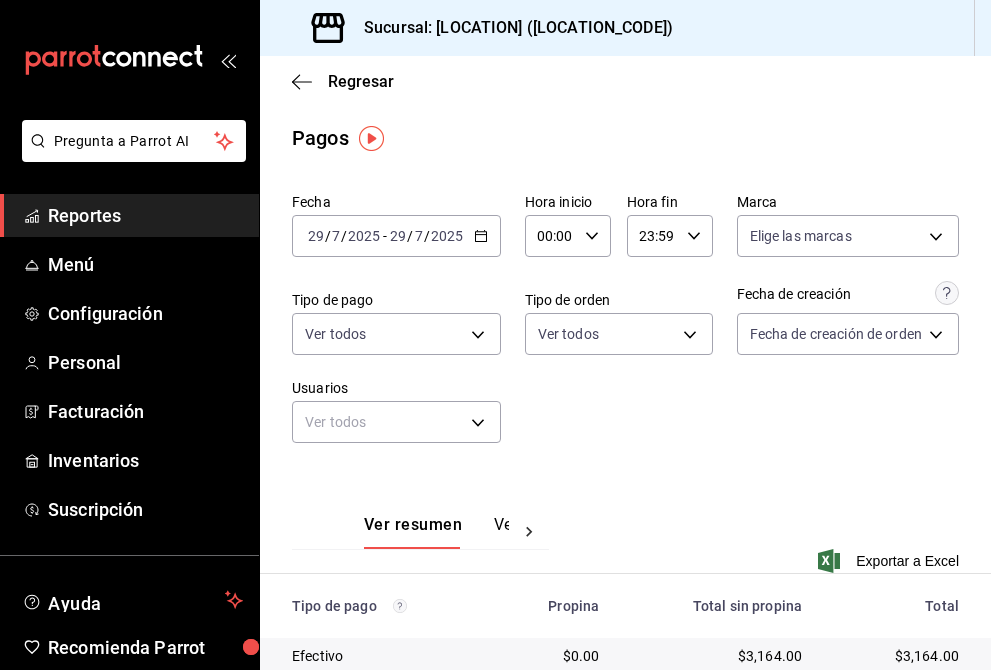 click 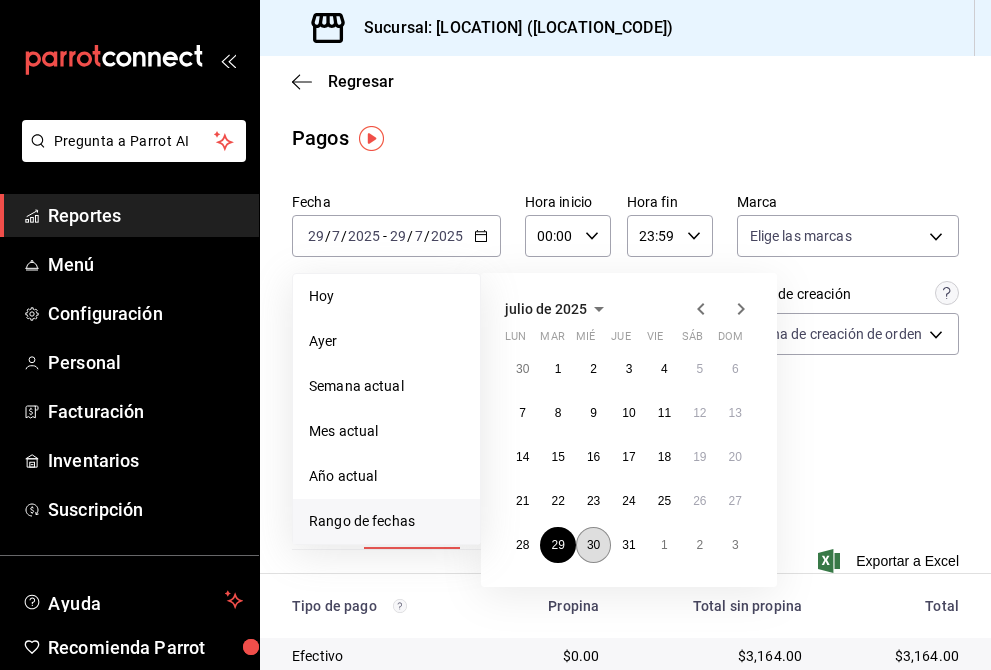click on "30" at bounding box center (593, 545) 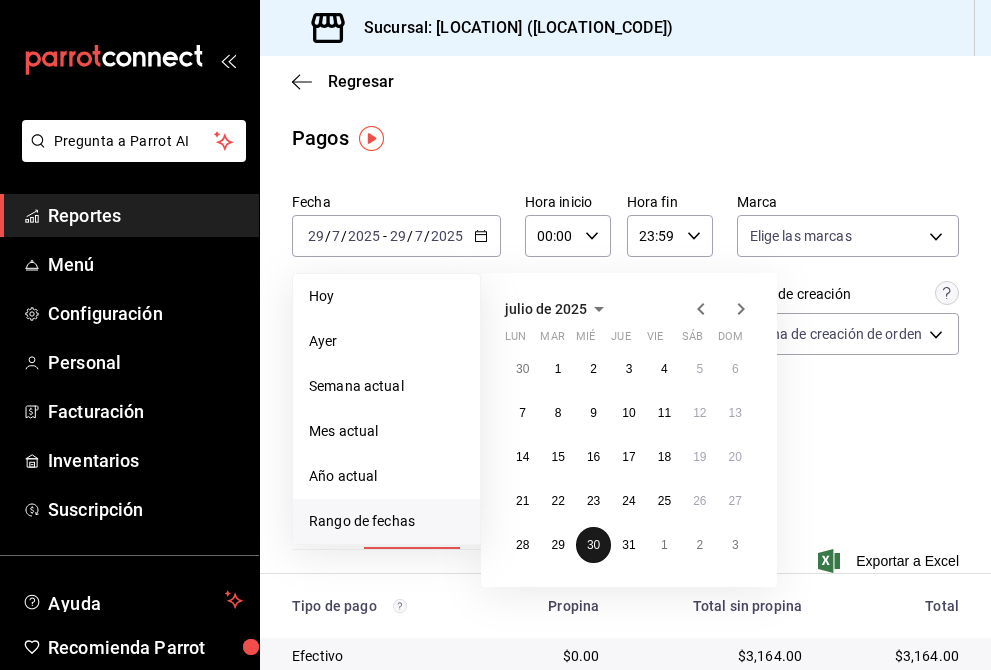 click on "30" at bounding box center (593, 545) 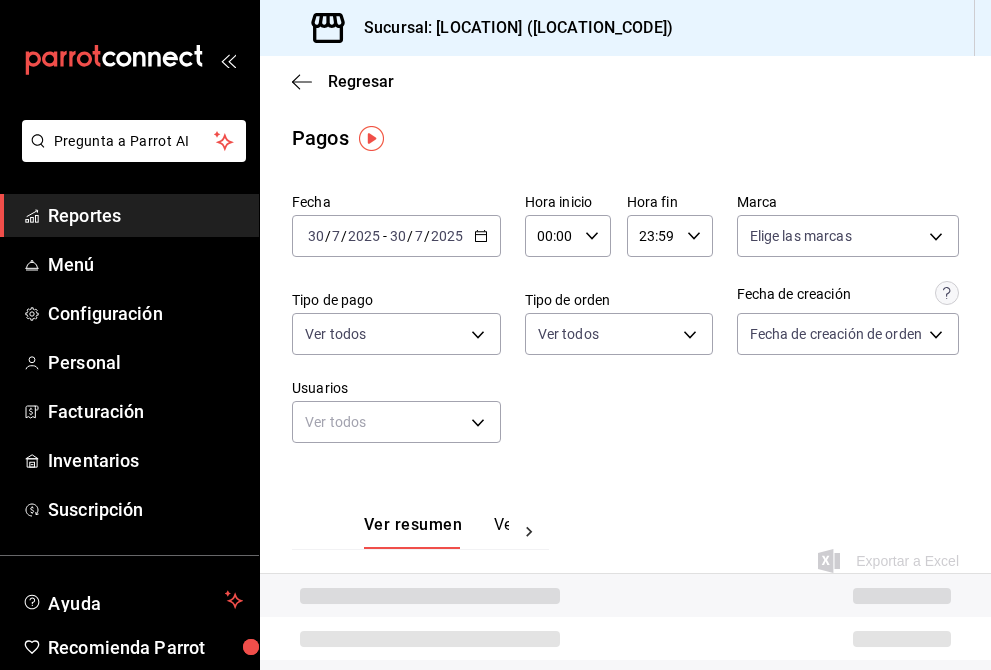 scroll, scrollTop: 216, scrollLeft: 0, axis: vertical 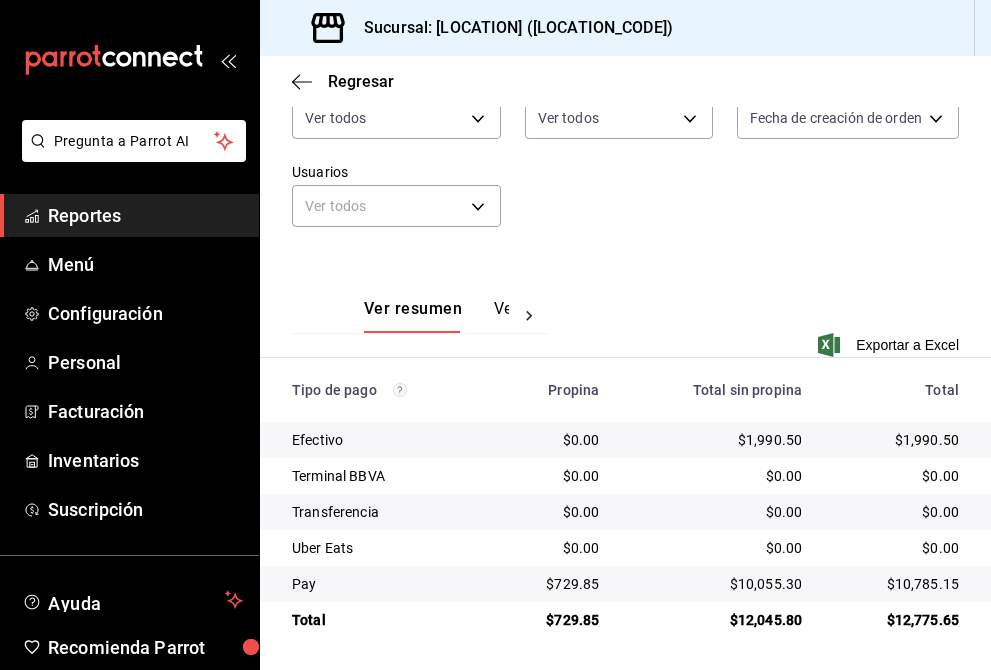 click on "$729.85" at bounding box center [554, 620] 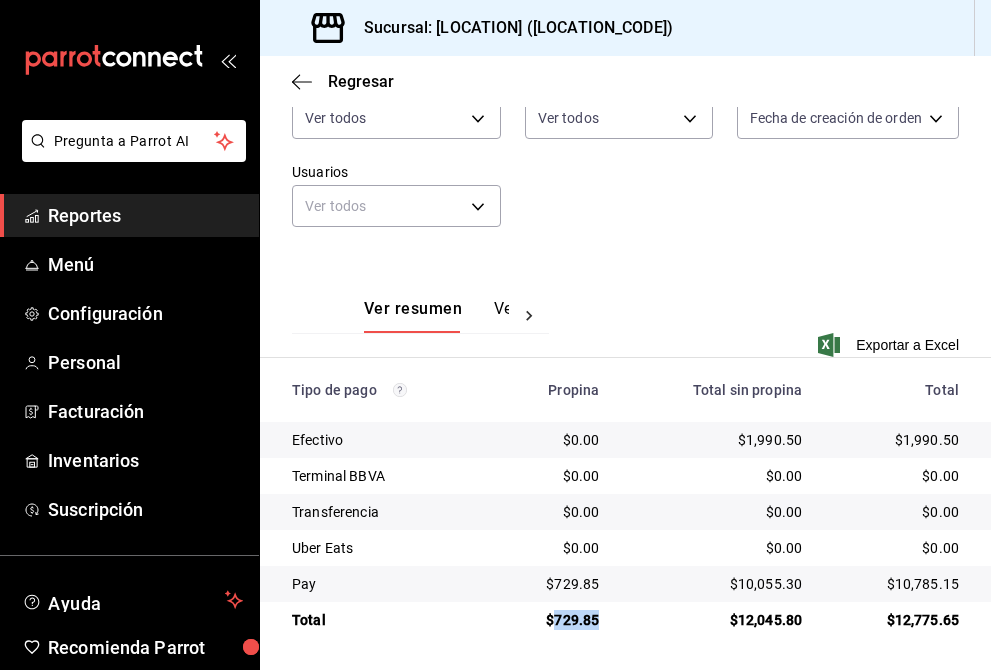 click on "$729.85" at bounding box center (554, 620) 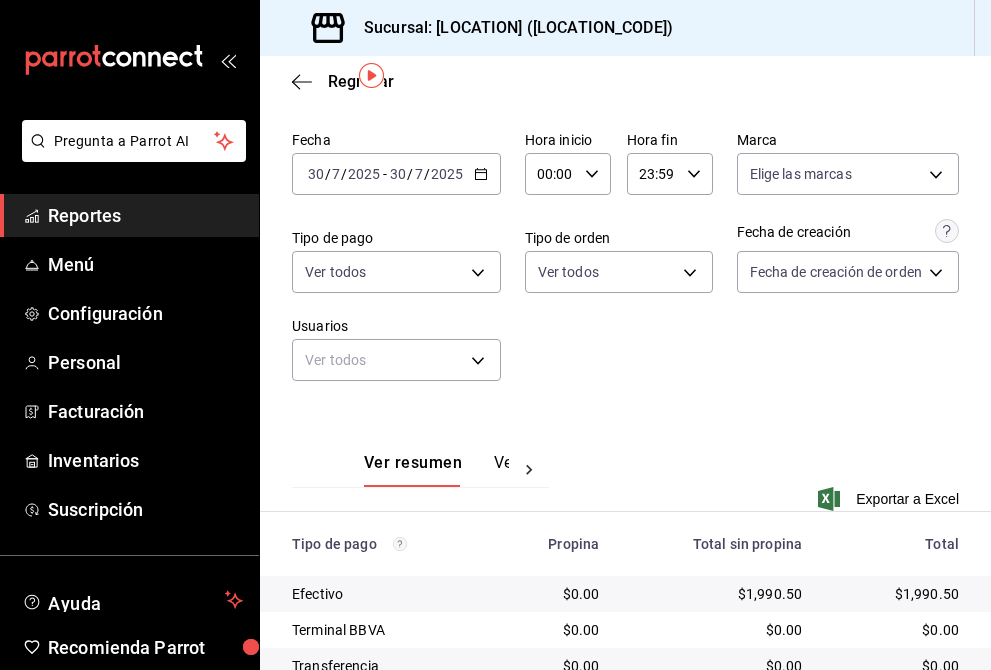 scroll, scrollTop: 0, scrollLeft: 0, axis: both 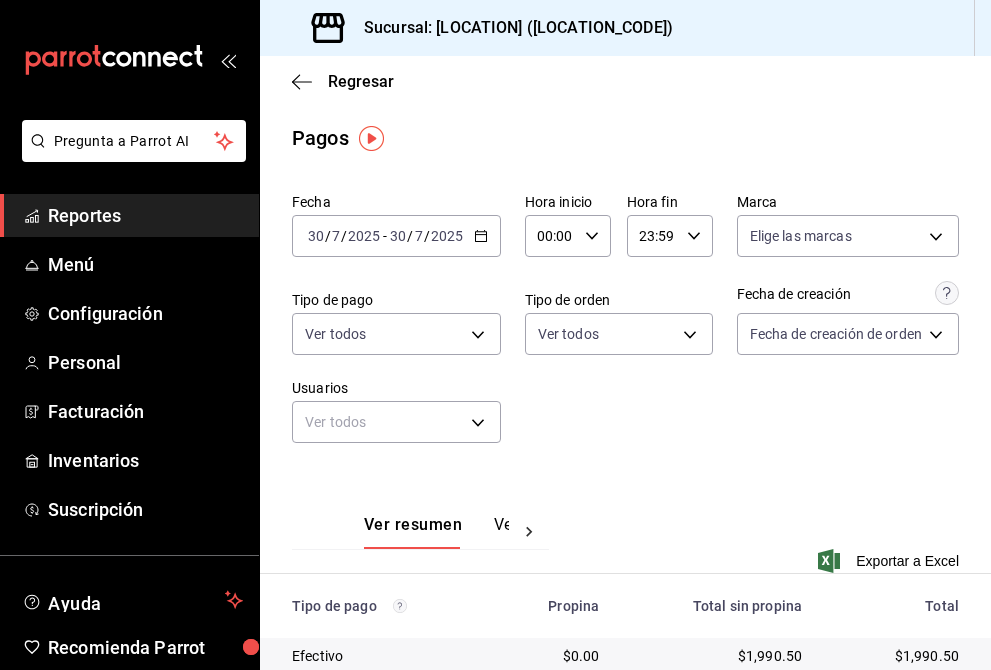 click on "2025-07-30 30 / 7 / 2025 - 2025-07-30 30 / 7 / 2025" at bounding box center (396, 236) 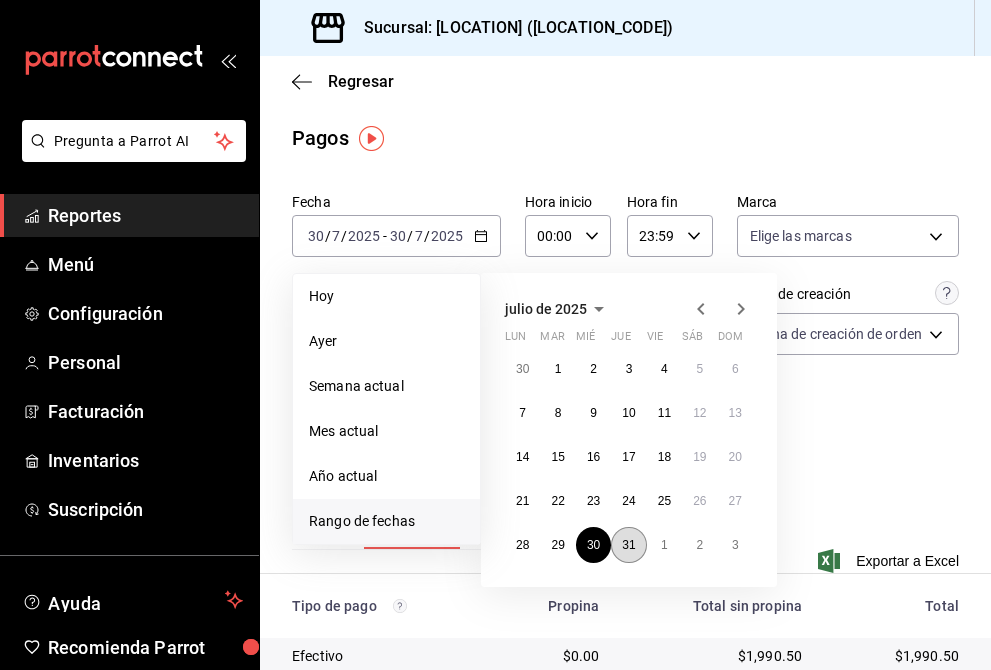 click on "31" at bounding box center (628, 545) 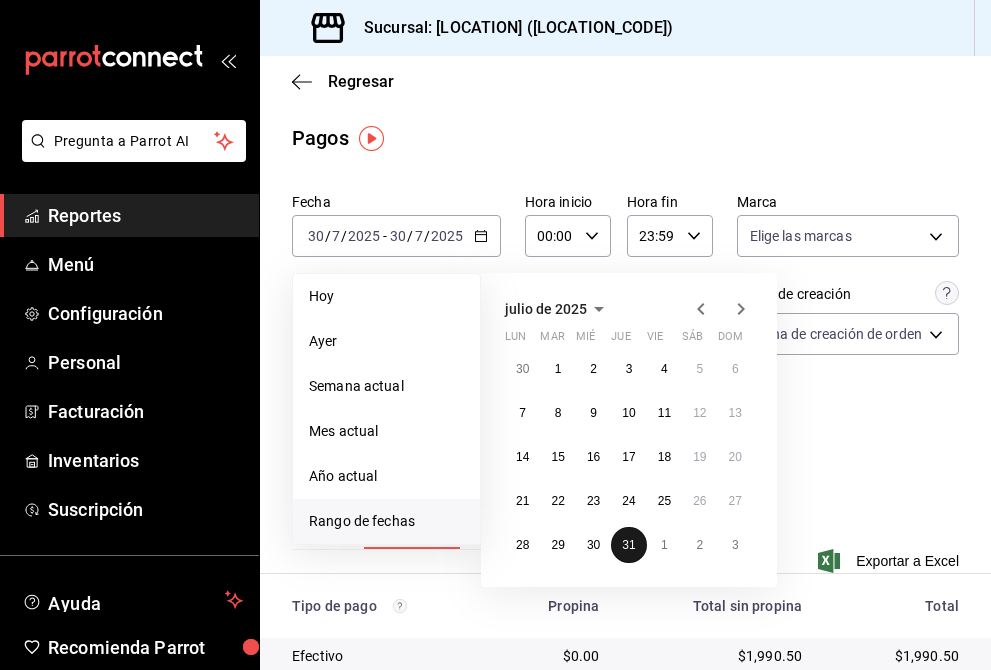 click on "31" at bounding box center [628, 545] 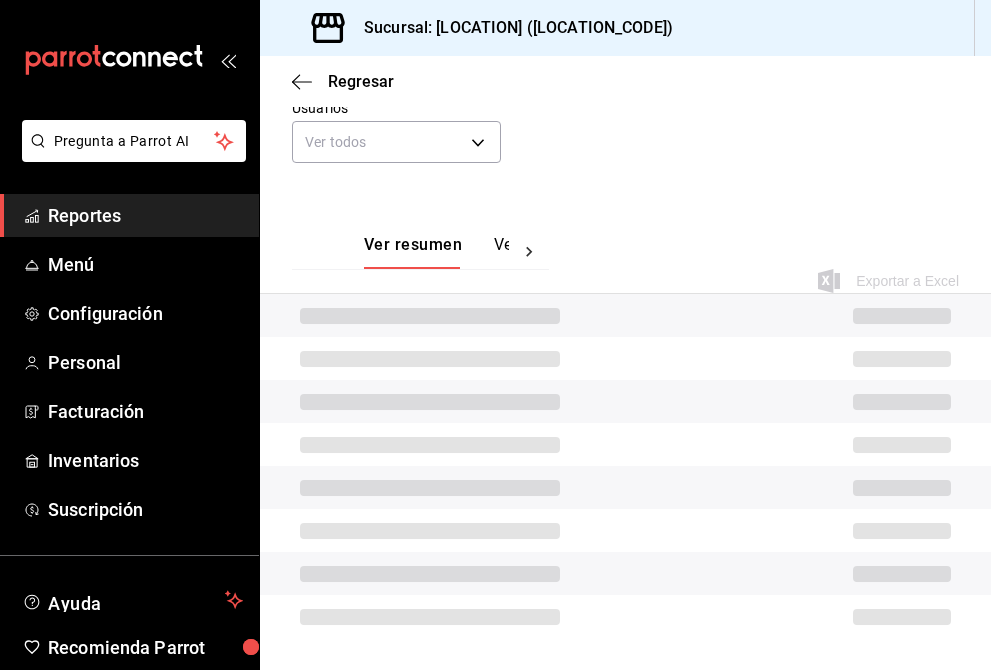 scroll, scrollTop: 216, scrollLeft: 0, axis: vertical 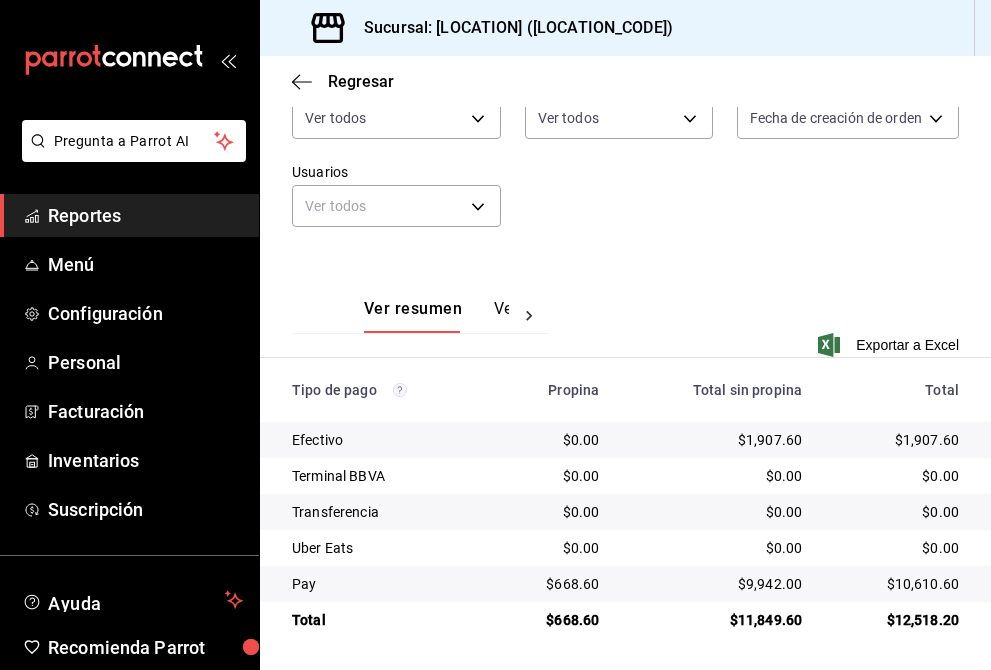 click on "$668.60" at bounding box center [554, 620] 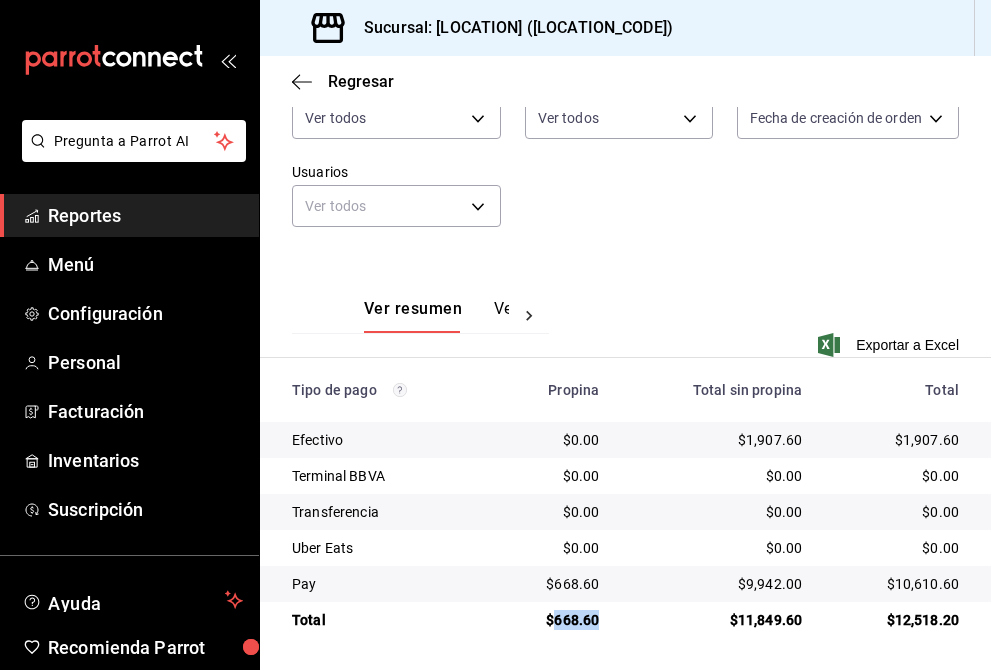click on "$668.60" at bounding box center [554, 620] 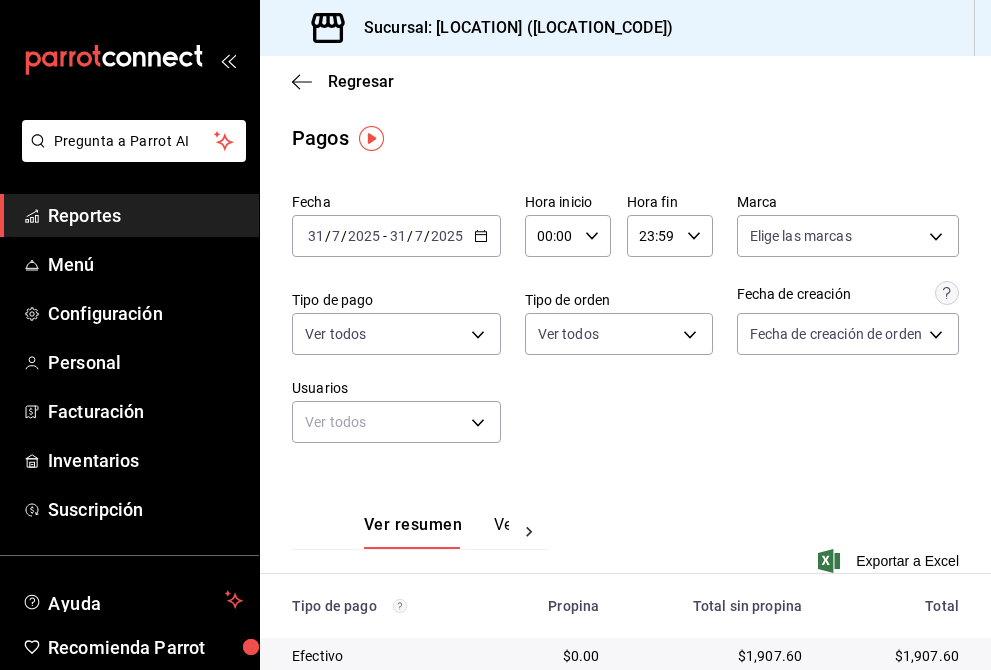 click 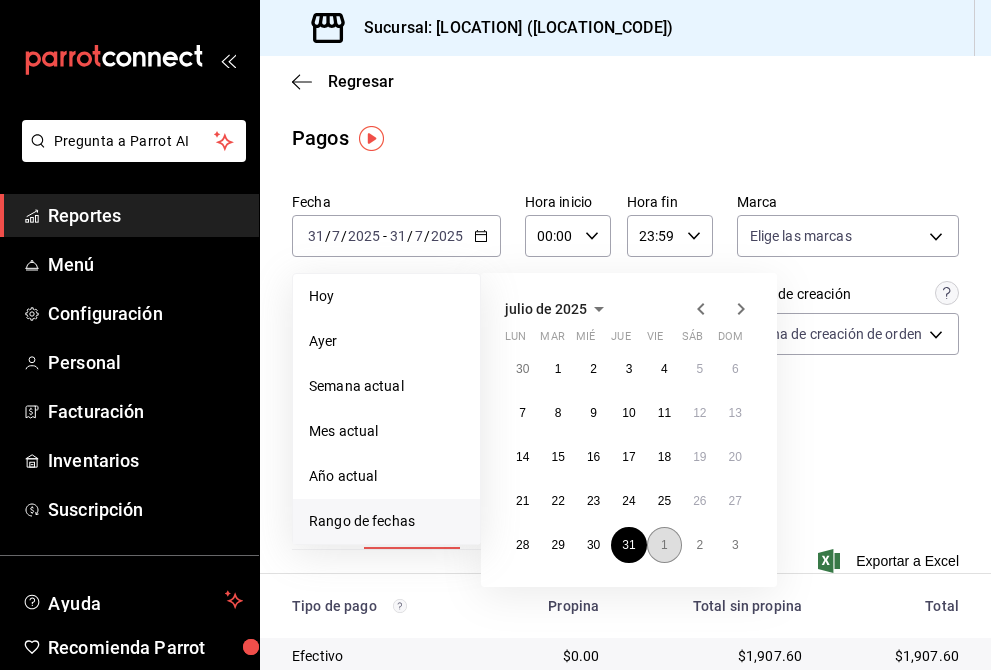 click on "1" at bounding box center (664, 545) 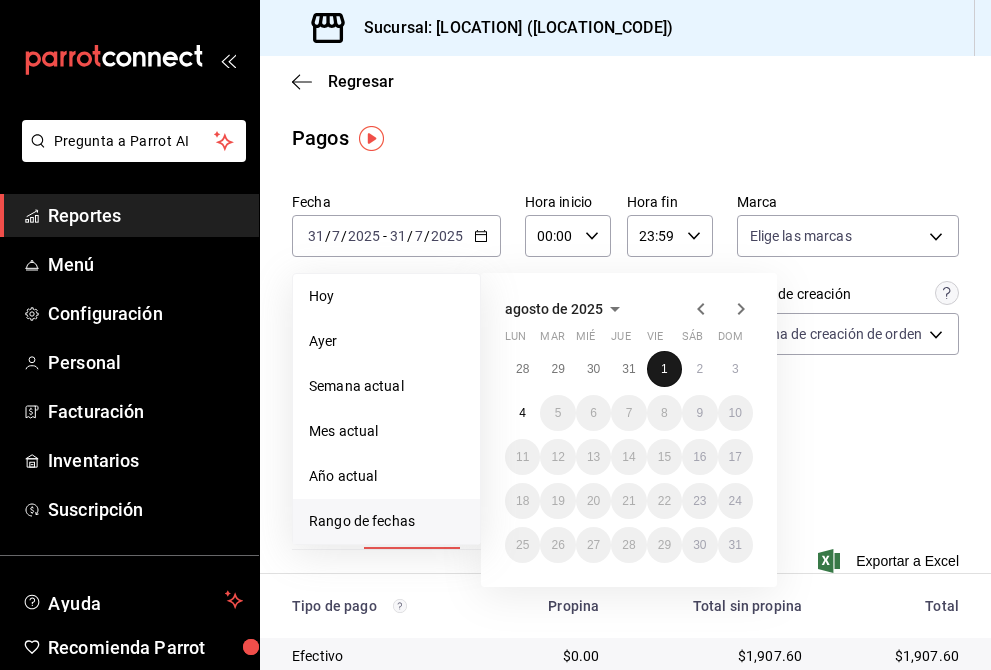 click on "1" at bounding box center (664, 369) 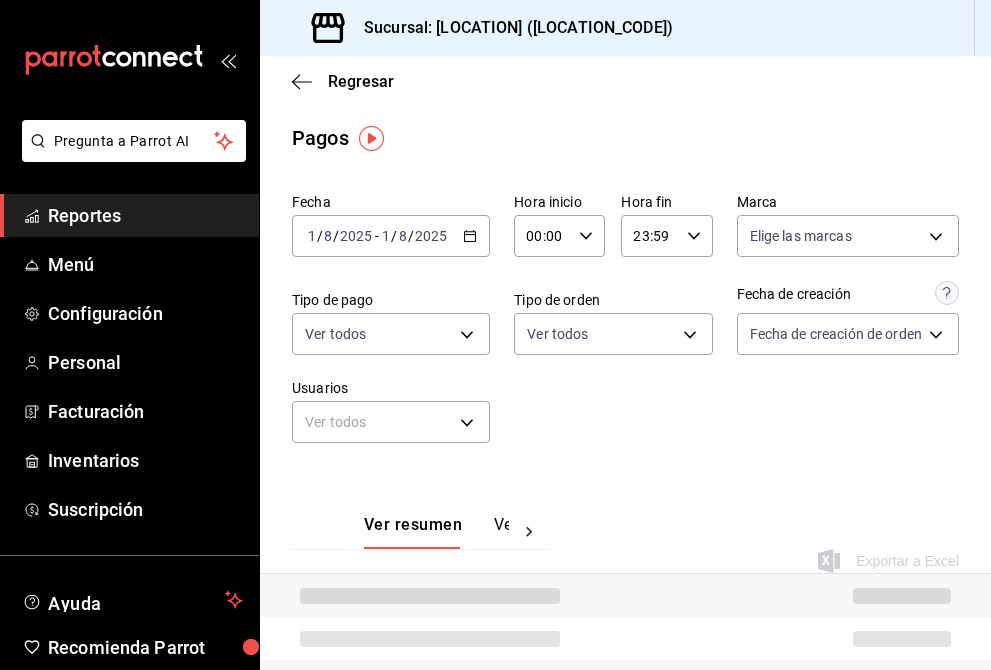 scroll, scrollTop: 216, scrollLeft: 0, axis: vertical 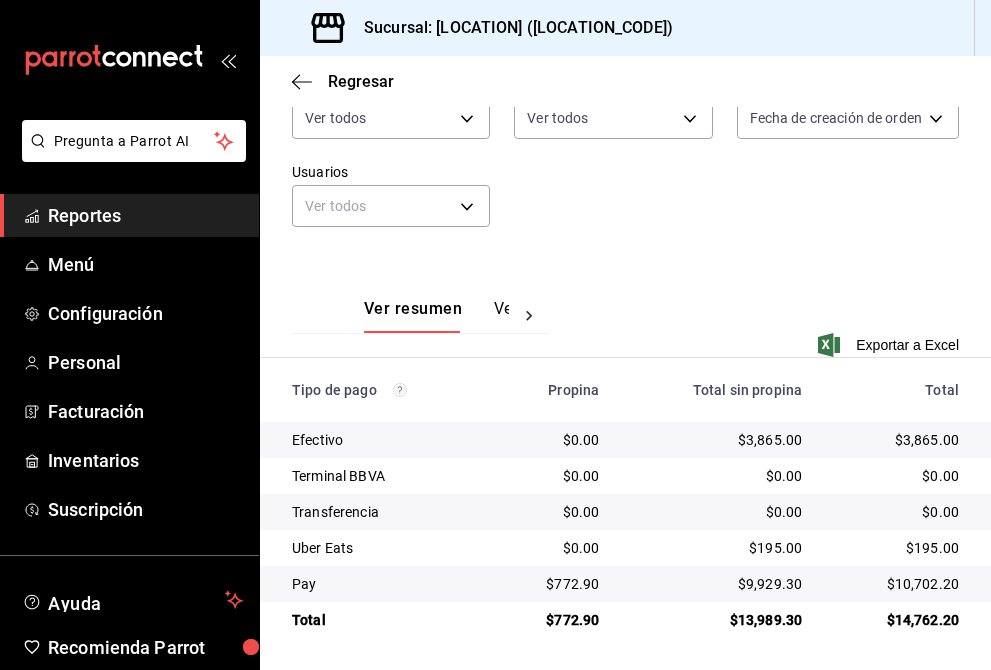 click on "$772.90" at bounding box center [554, 620] 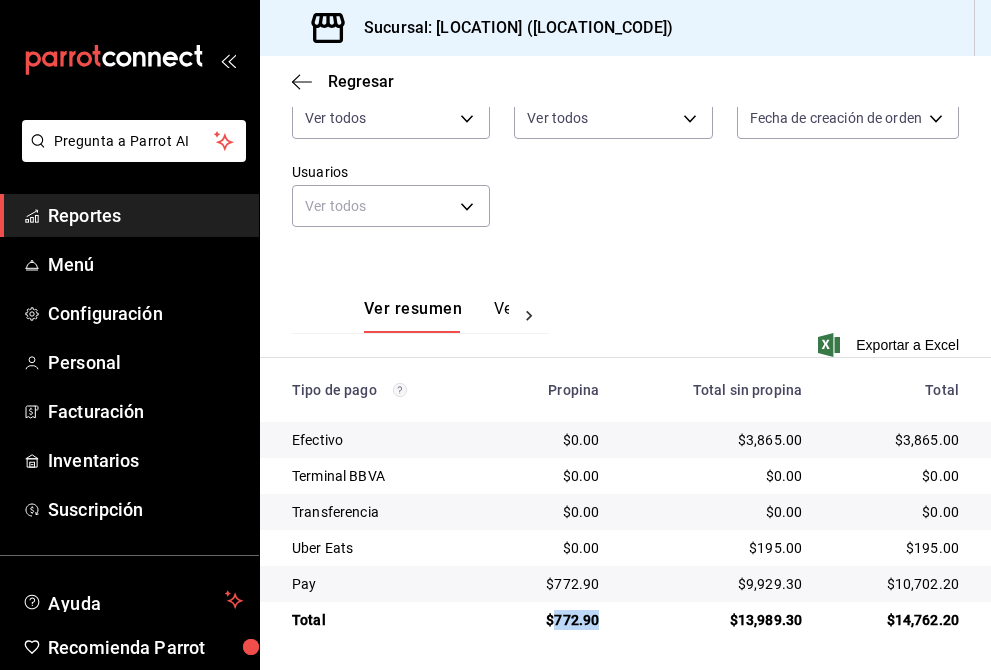 click on "$772.90" at bounding box center [554, 620] 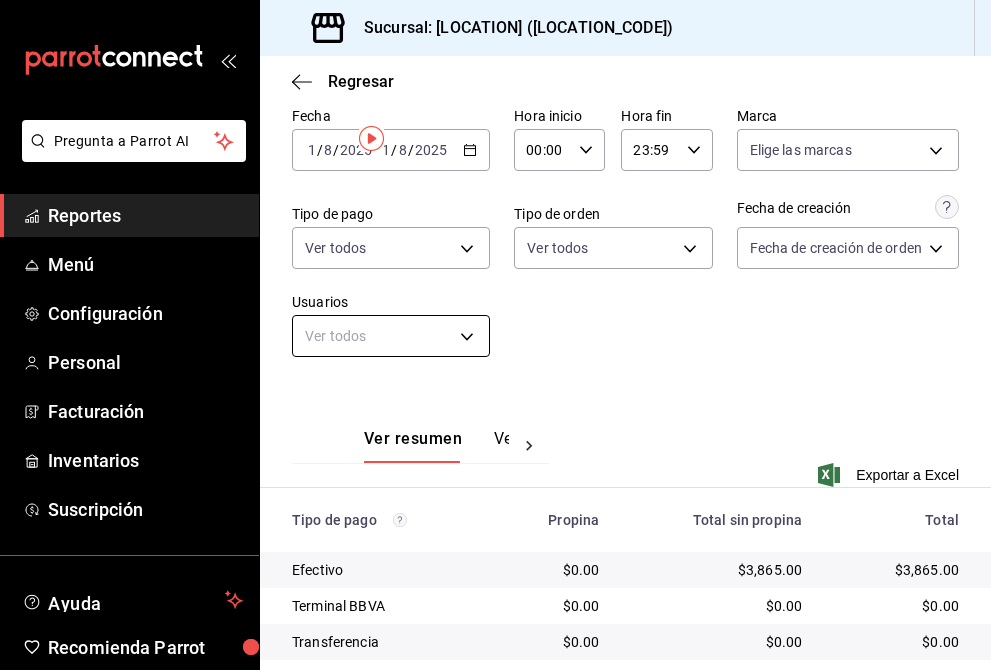 scroll, scrollTop: 0, scrollLeft: 0, axis: both 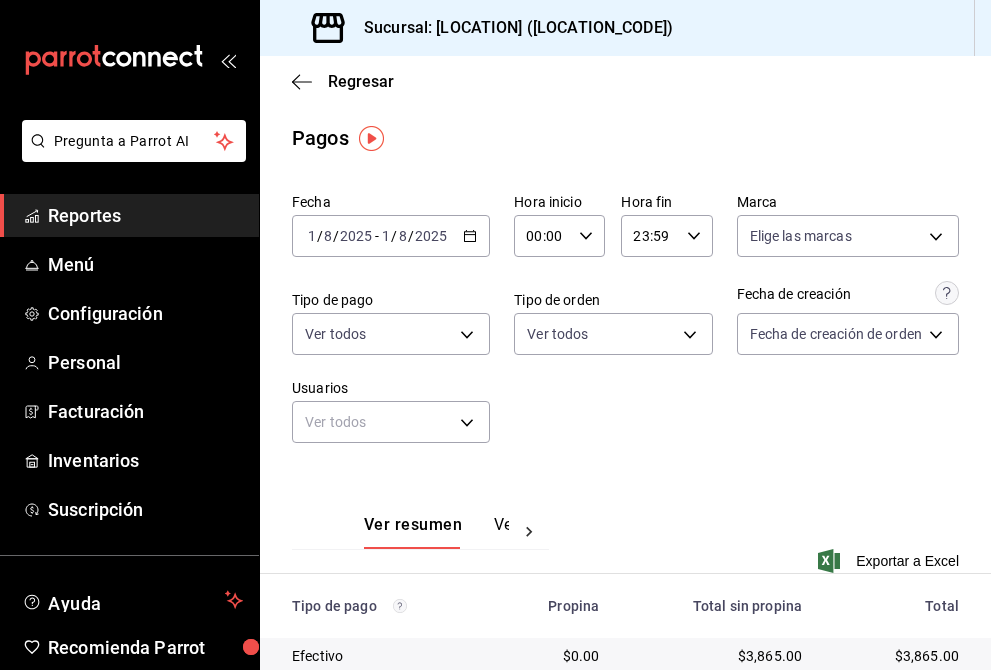 click 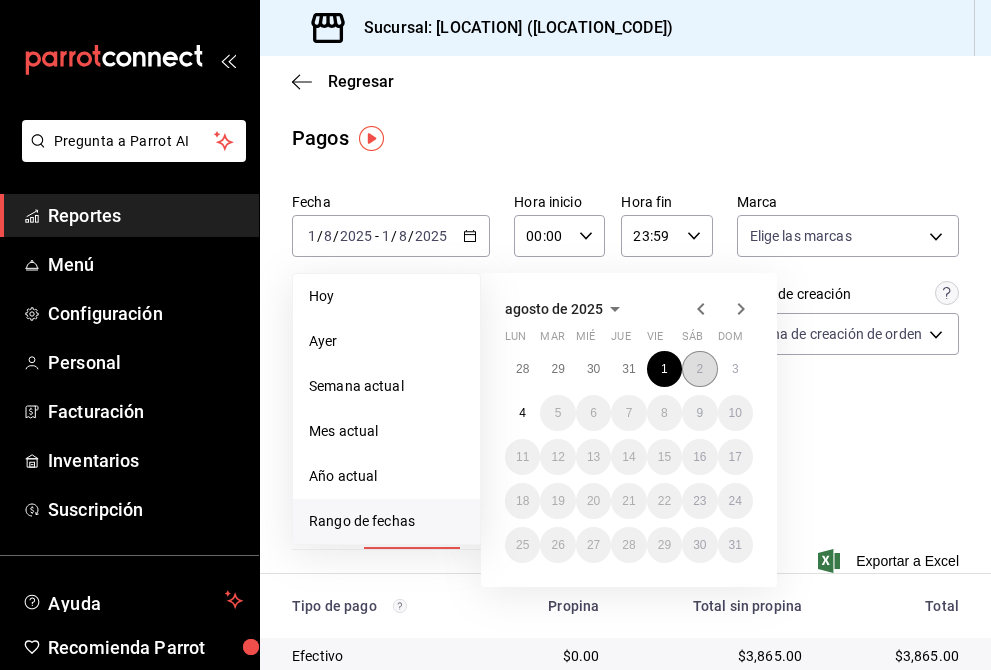 click on "2" at bounding box center [699, 369] 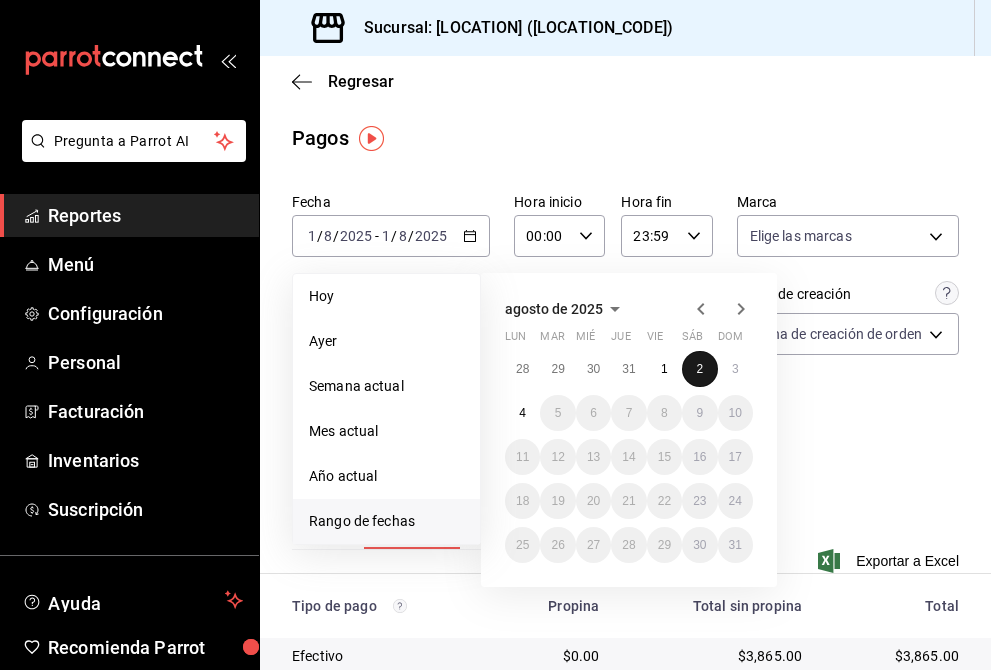 click on "2" at bounding box center (699, 369) 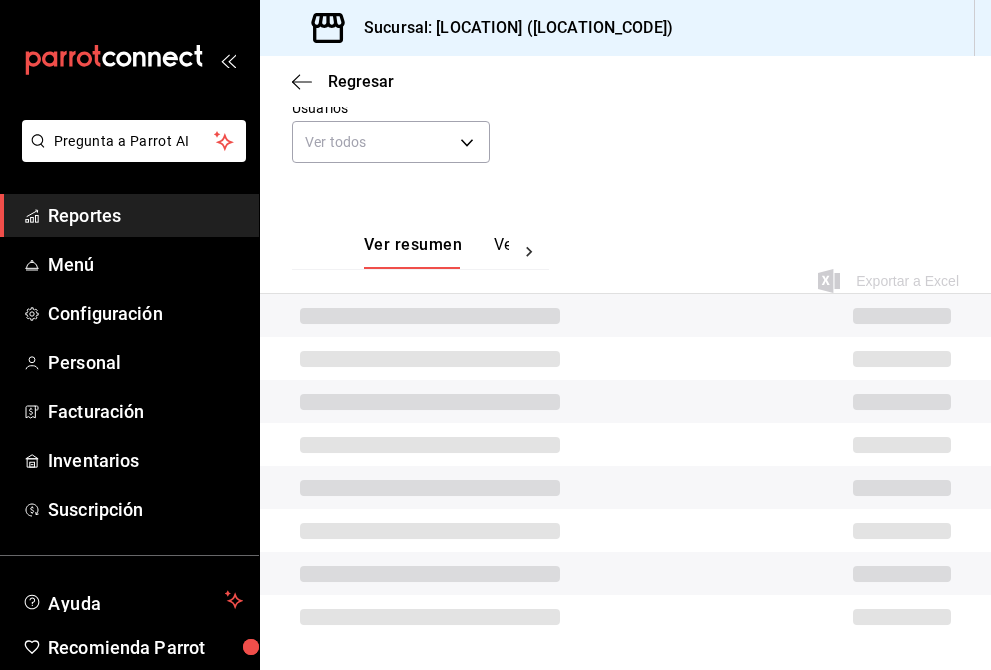 scroll, scrollTop: 216, scrollLeft: 0, axis: vertical 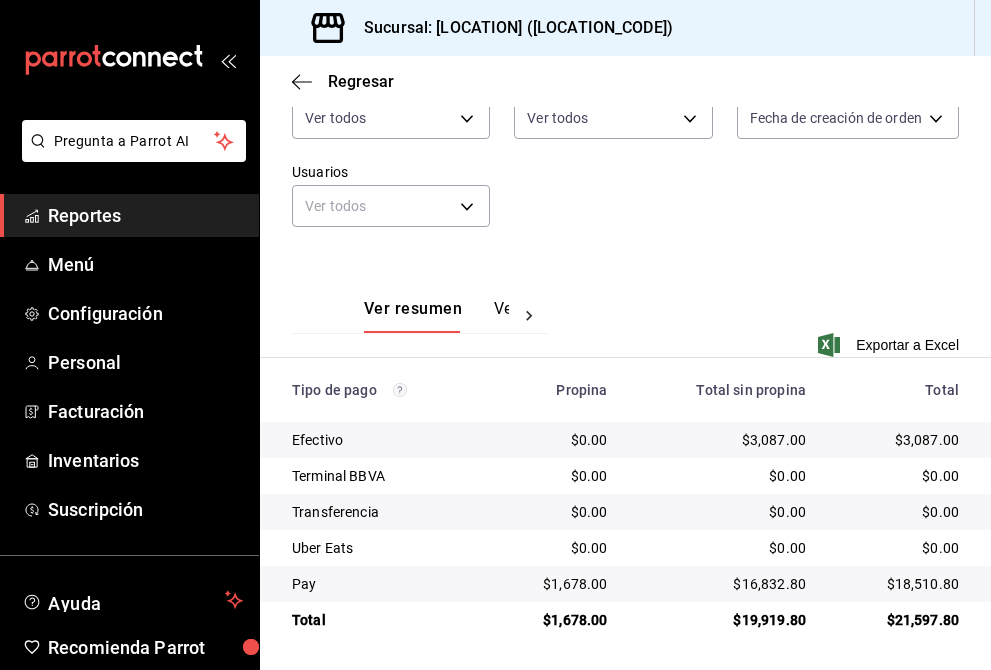 click on "$1,678.00" at bounding box center [555, 620] 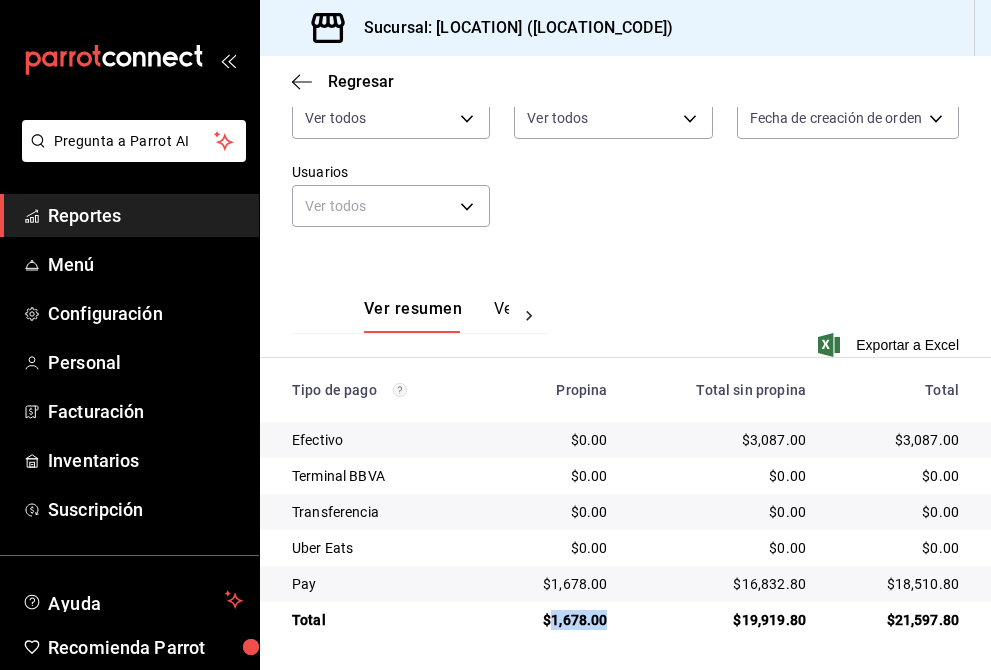 click on "$1,678.00" at bounding box center (555, 620) 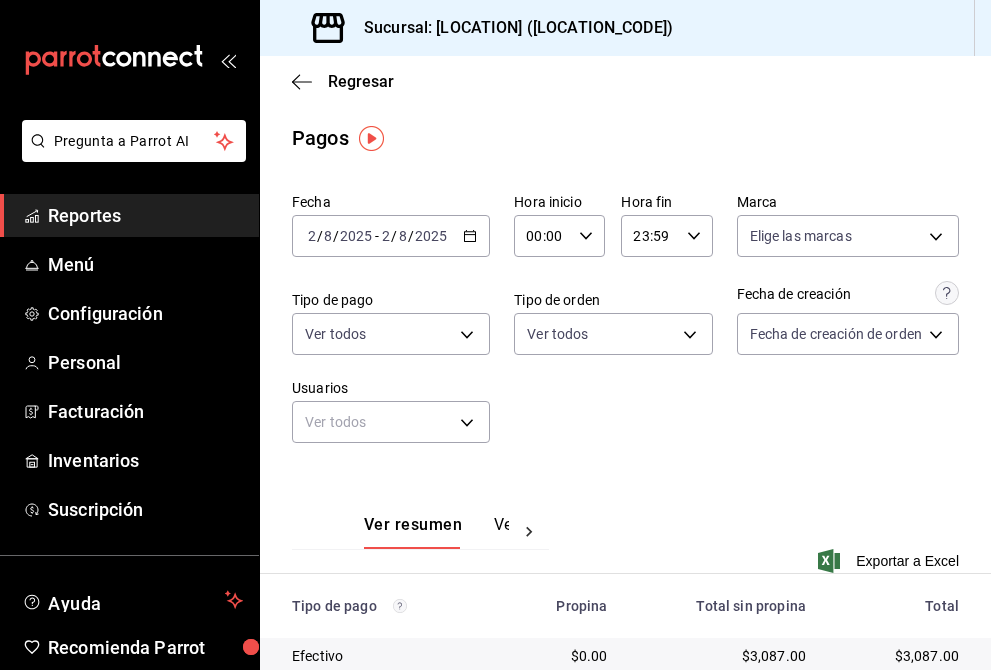 click 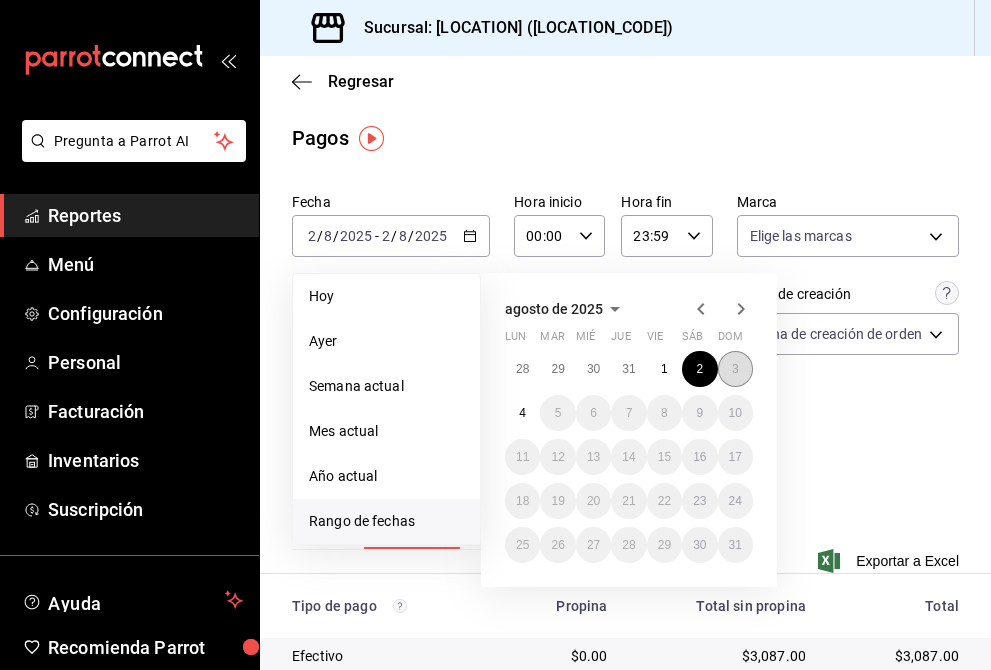 click on "3" at bounding box center (735, 369) 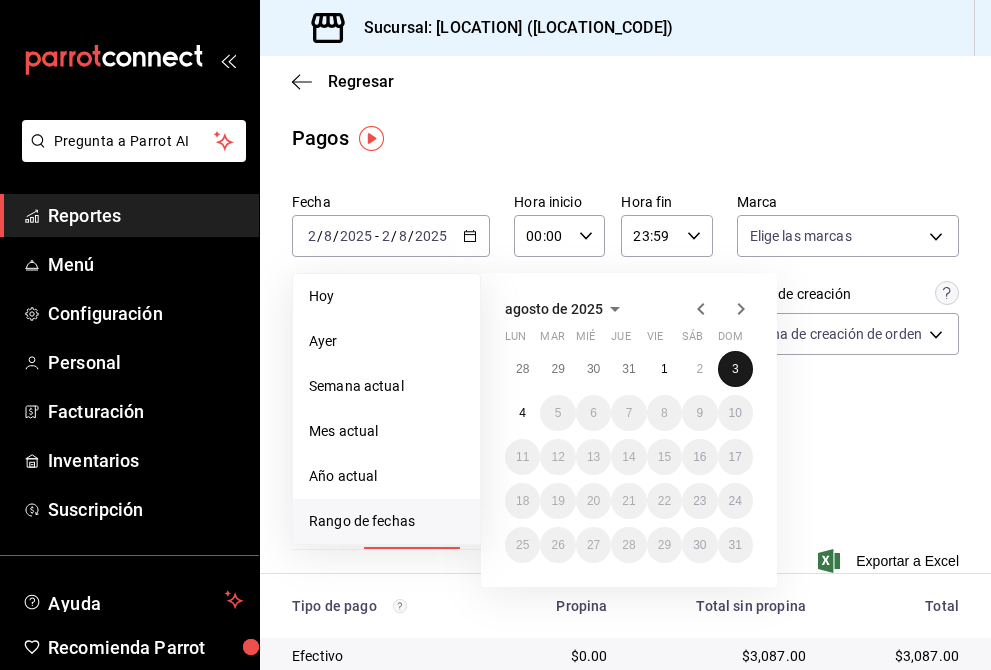 click on "3" at bounding box center (735, 369) 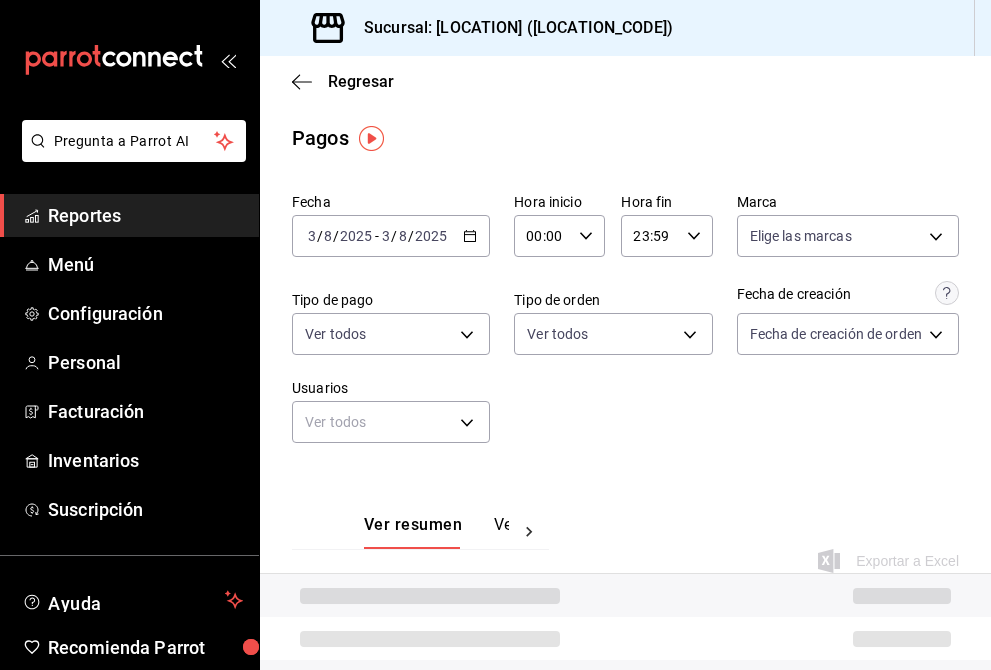 scroll, scrollTop: 216, scrollLeft: 0, axis: vertical 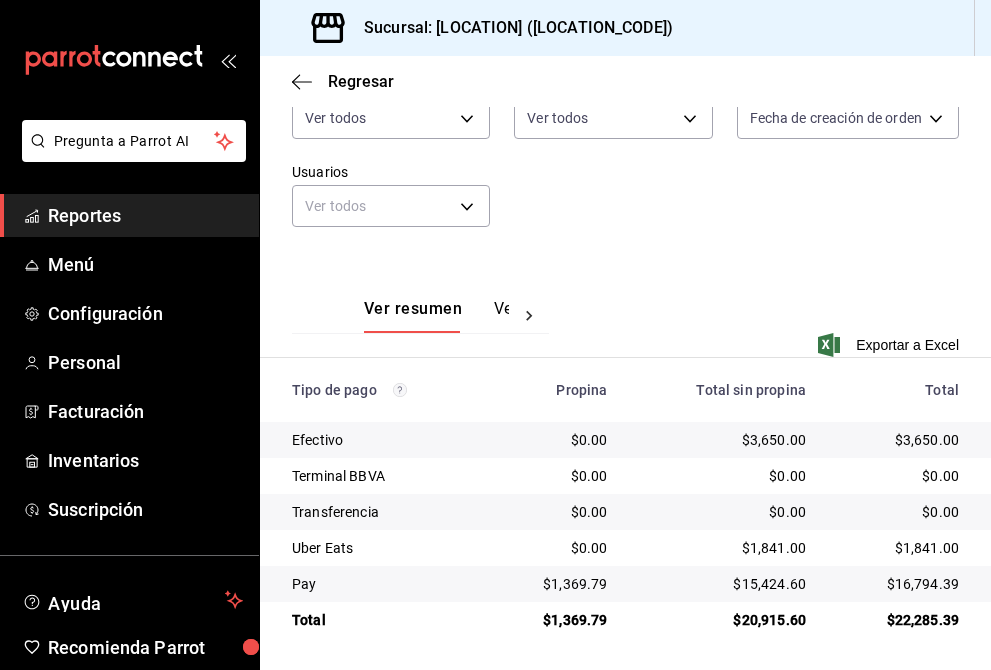 click on "$1,369.79" at bounding box center [555, 620] 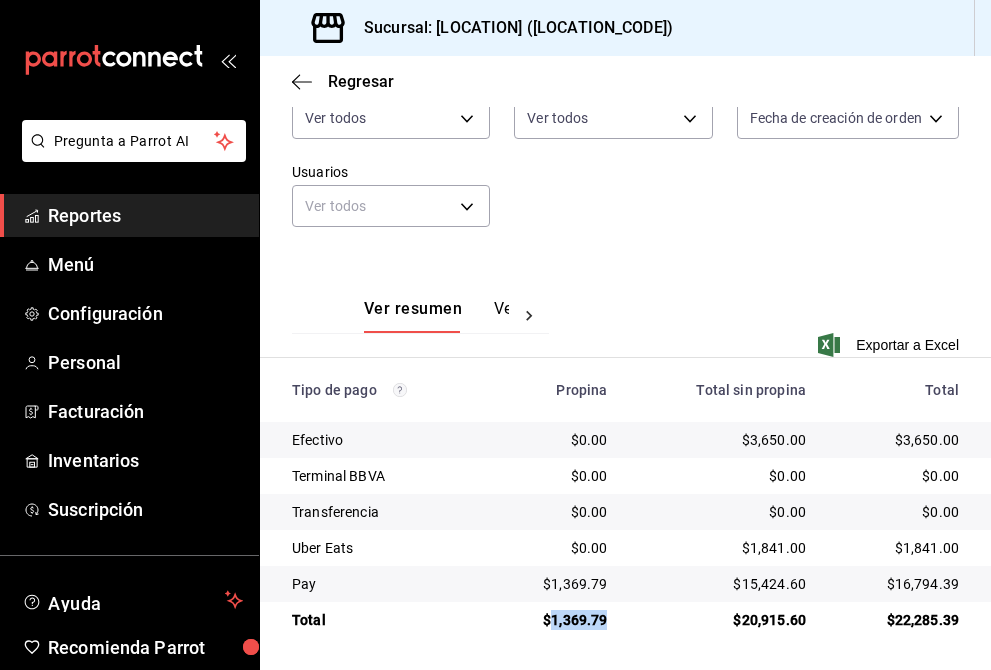 click on "$1,369.79" at bounding box center (555, 620) 